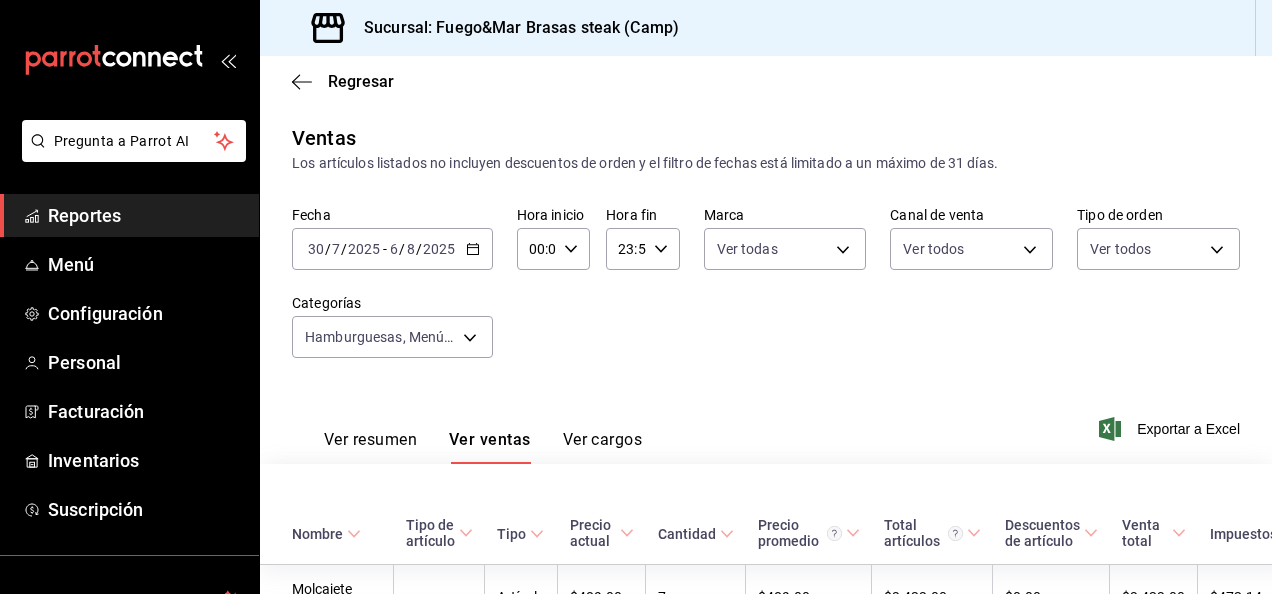 scroll, scrollTop: 0, scrollLeft: 0, axis: both 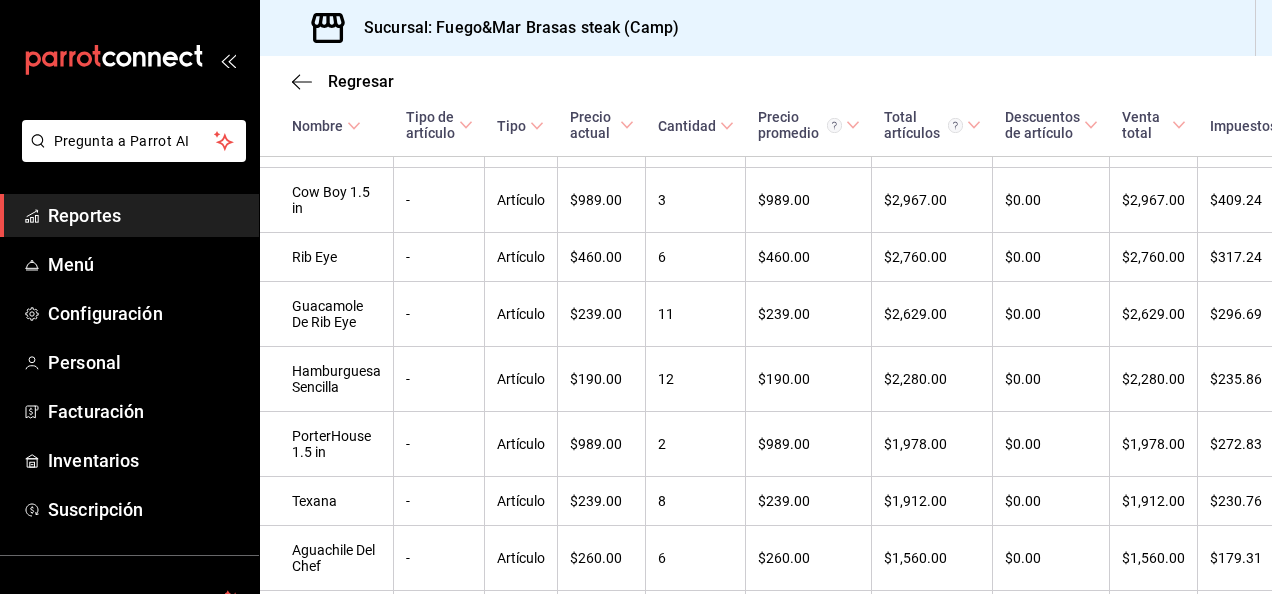 click on "Reportes" at bounding box center [145, 215] 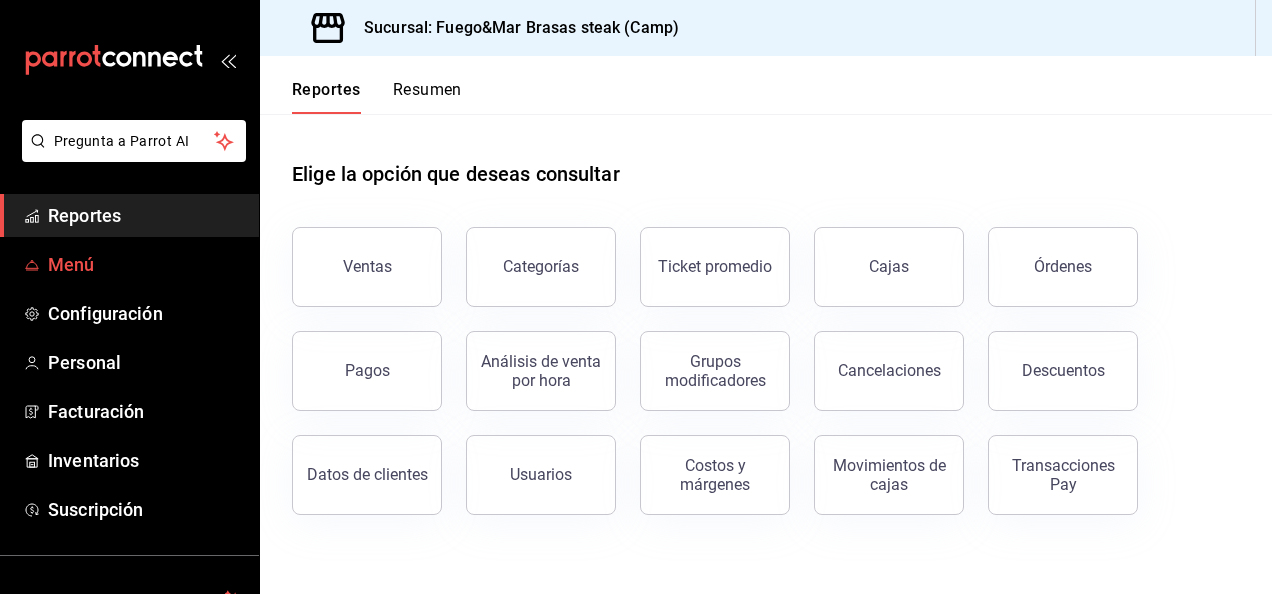 click on "Menú" at bounding box center (145, 264) 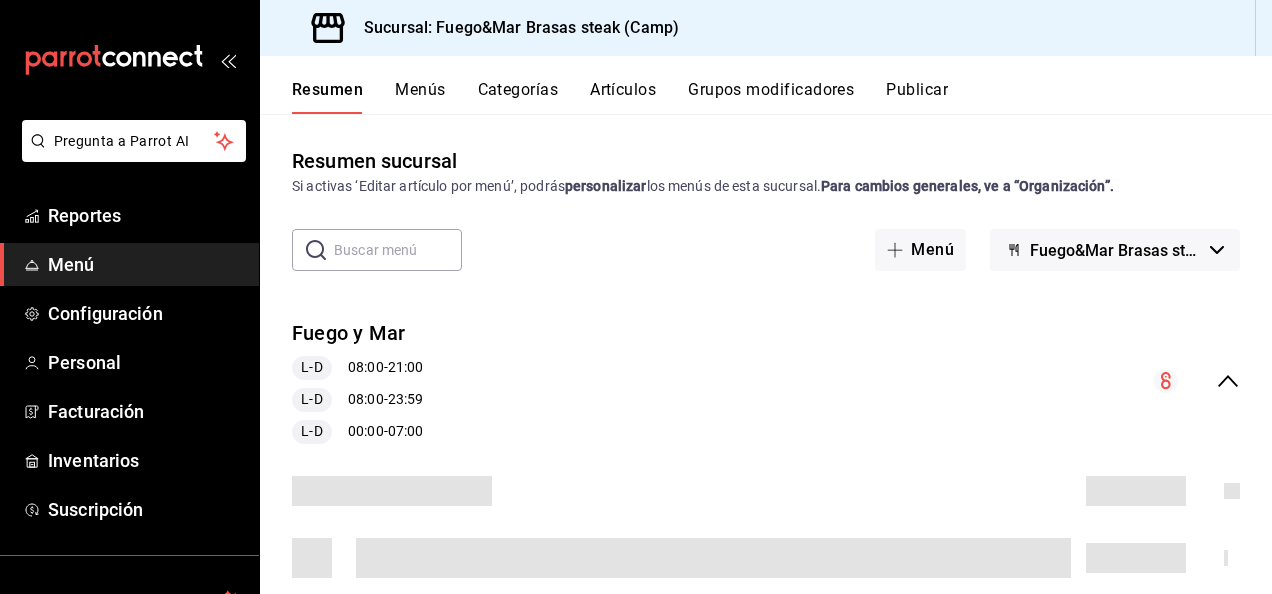 click on "Artículos" at bounding box center (623, 97) 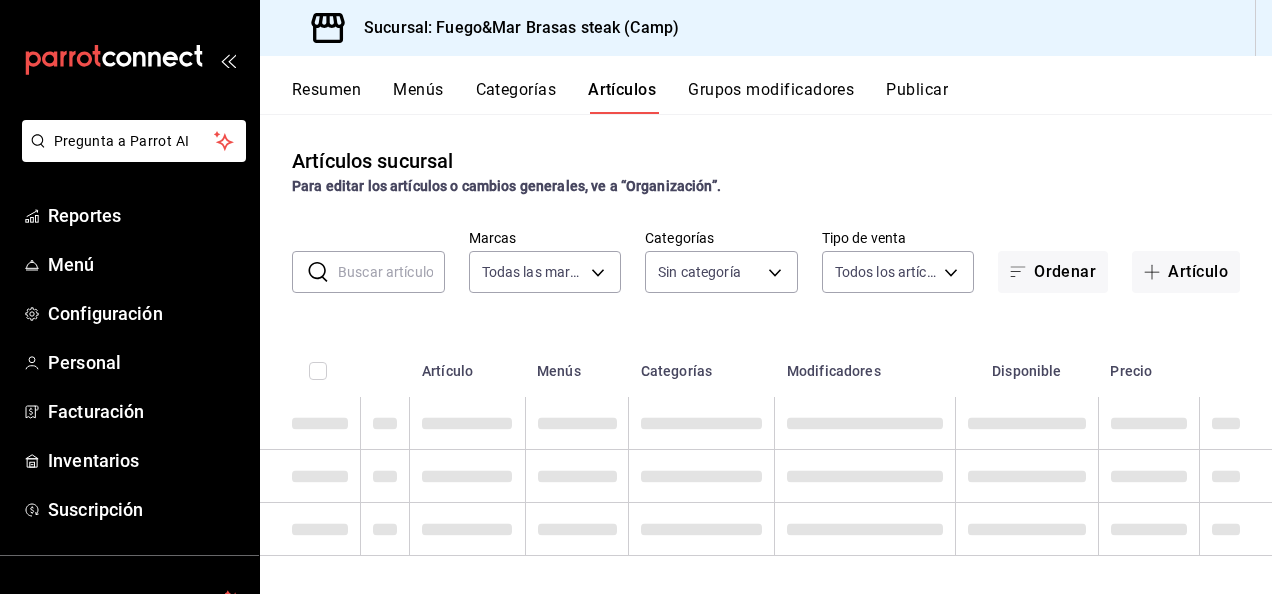 type on "34642819-79bc-44a0-a972-e216a15f5f6e" 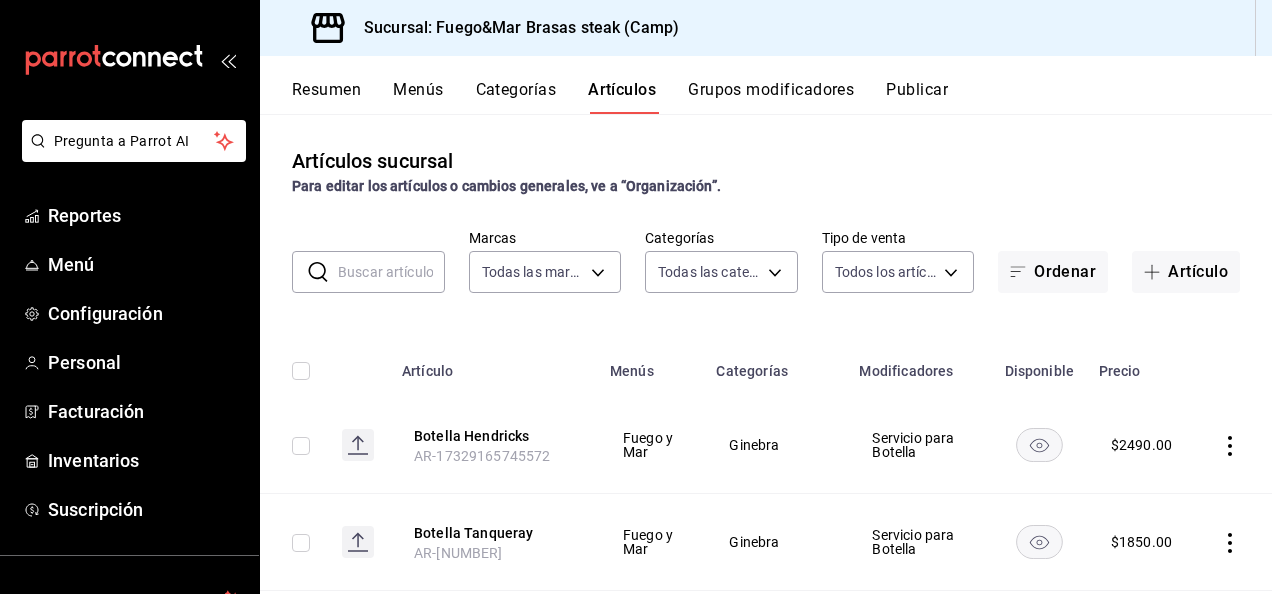 type on "2a3dbf7d-3db7-42d5-9d0c-af810529731f,d603b75e-700d-4a2c-9fe4-66c539196e4f,66832d80-6d18-4194-b06a-8052cd942260,b9986ebe-b554-42e3-bb73-40df44e97f0d,7dfe1e4f-4336-498f-8d33-0ad2c4e94241,59ab272c-7d68-4002-9226-06f6efb81871,8369cfdc-3c42-4a16-94e3-4867e78dead9,56098ac0-5c15-411b-8c45-500598a0c626,17a2c5bb-1961-43e4-89ea-2137dbb6c538,216295a0-2f02-48b4-a9c8-123932190bf2,f0aeffc0-0bac-4cbe-9013-cc76e2f8993f,6147fd30-6ff6-4924-93ec-0f82bddd78d6,830bd652-6797-45cd-a0e4-fb3f91661796,ec19c0eb-458b-43ca-a36a-308d8c2037c1,16e9516b-a4de-4fd7-9e43-9ac0c1731786,3c95f8e0-aefd-41e7-85bc-70f25146bb8a,638b000b-be13-4bec-951c-c955ab138fd9,7b263a90-ba77-410e-ae3c-21f39cd43bc8,f03ee0a5-ee81-44a3-8b4e-499a83eb88a0,e07b5029-fd60-4a30-8f17-7d9cea16578d,dc731430-2259-47bb-b505-d8125583718c,007614ac-3980-4a9f-b559-b0d05ab577a8,05e98e67-97ba-4812-a711-171910fbc8c2,716c1a84-93ef-4246-8c8d-1ba1a311ead9,c6d82c72-d10f-4fbc-afb8-88b7b76fb143,2e0b7aef-bd04-4948-9663-84ec5f3f12da,8823a705-3460-4136-a9e9-d6356985930c,7caffb1c-89f8-4e45-ae4..." 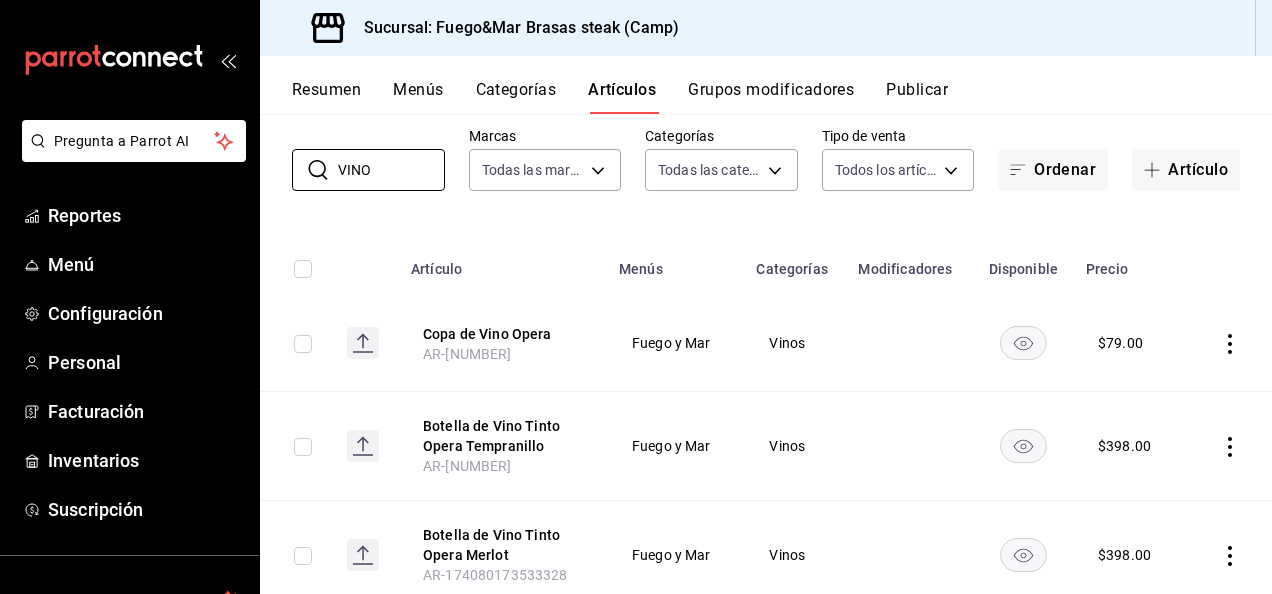 scroll, scrollTop: 0, scrollLeft: 0, axis: both 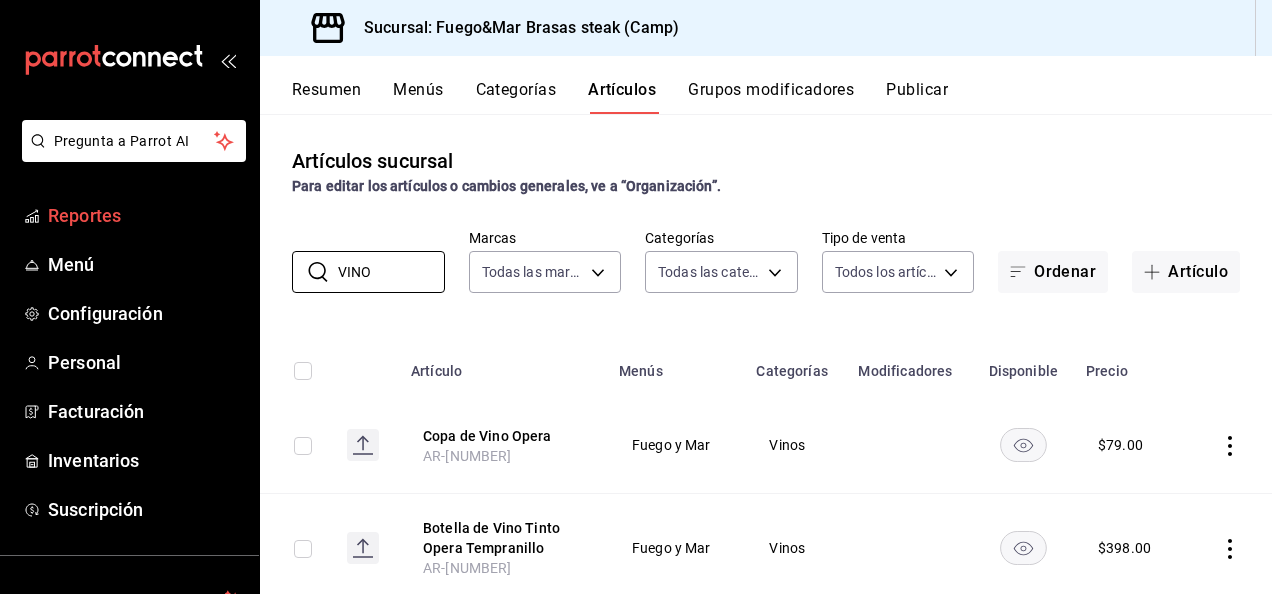 drag, startPoint x: 403, startPoint y: 270, endPoint x: 189, endPoint y: 230, distance: 217.70622 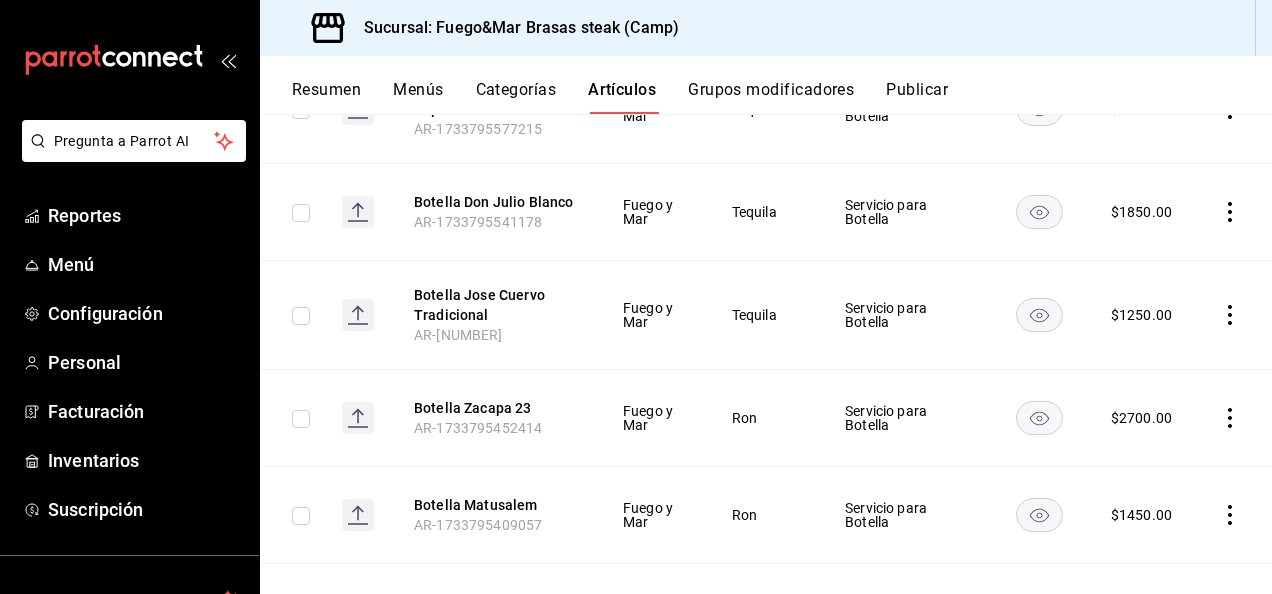 scroll, scrollTop: 3248, scrollLeft: 0, axis: vertical 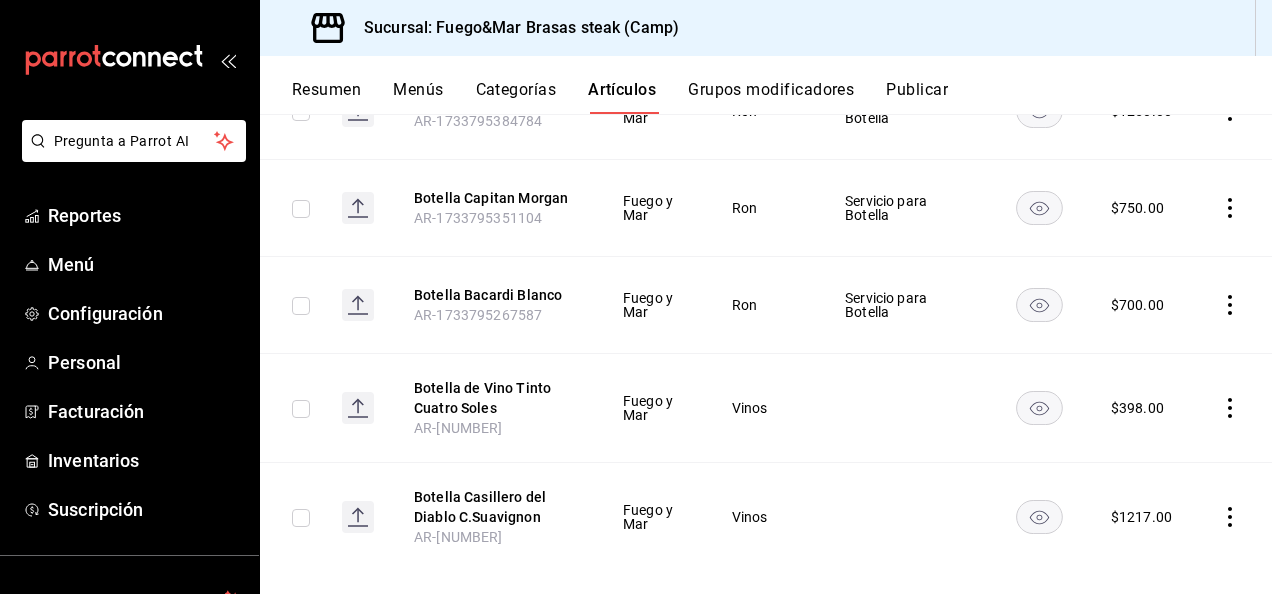 type on "BOTELLA" 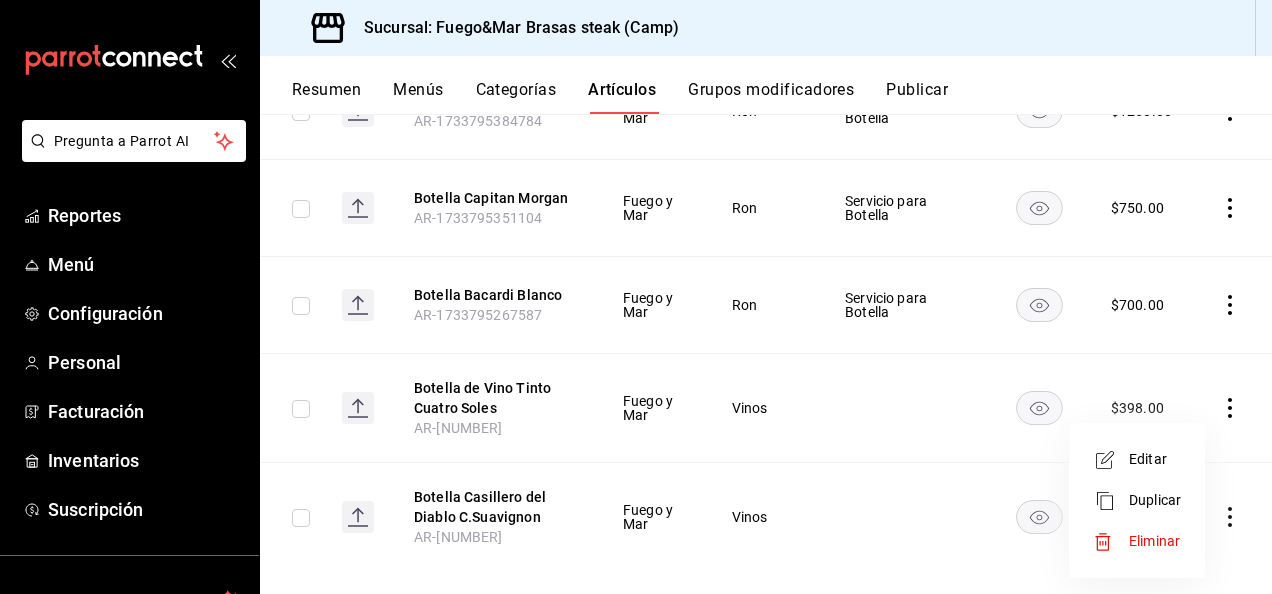click on "Duplicar" at bounding box center [1155, 500] 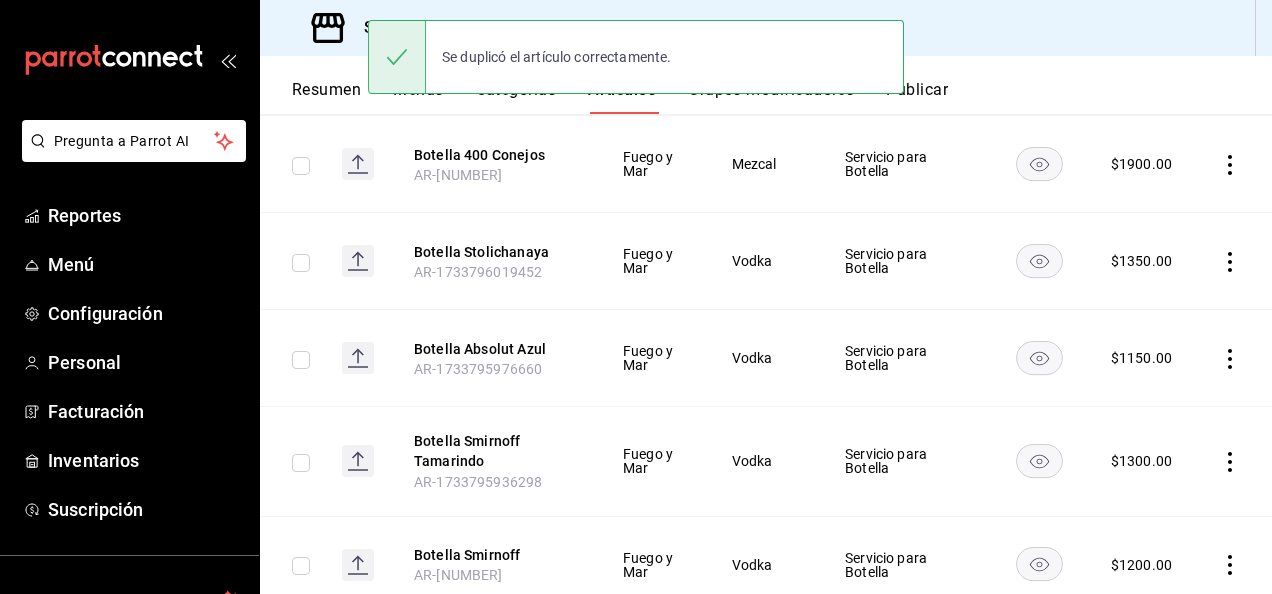 scroll, scrollTop: 3704, scrollLeft: 0, axis: vertical 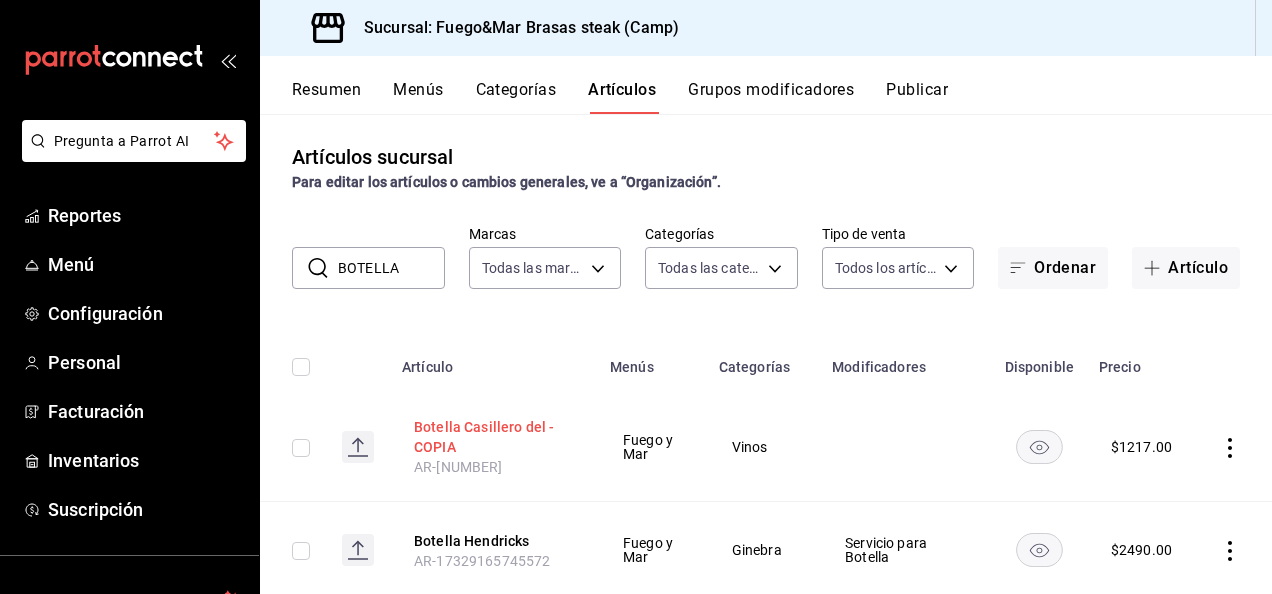 click on "Botella Casillero del  - COPIA" at bounding box center (494, 437) 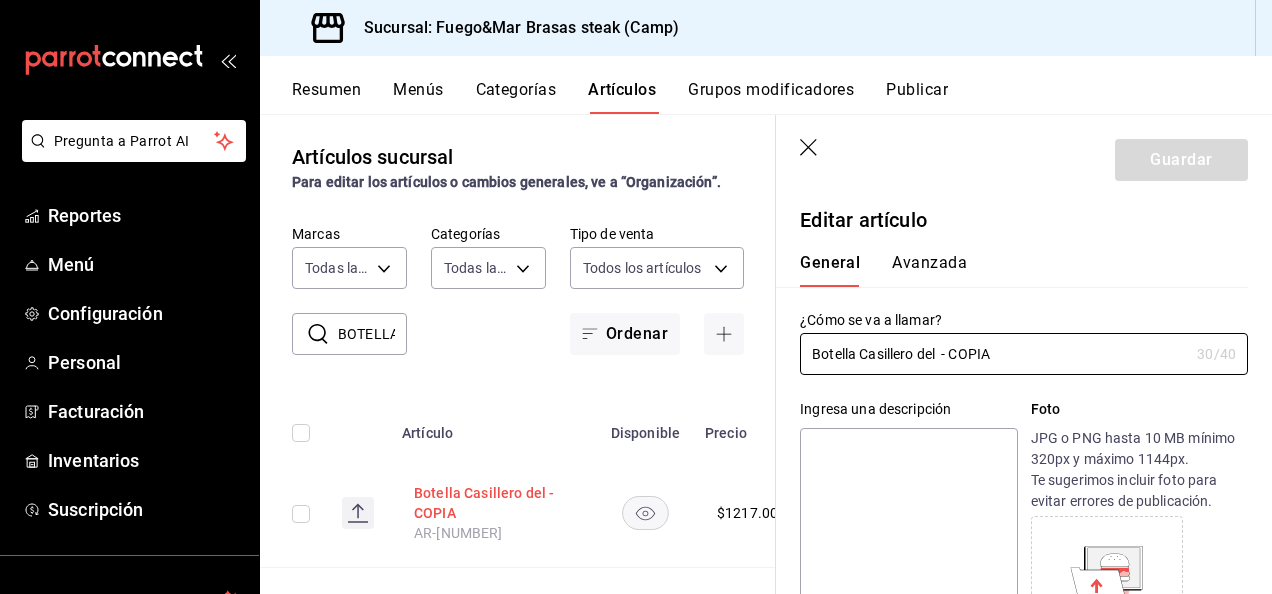 type on "$1217.00" 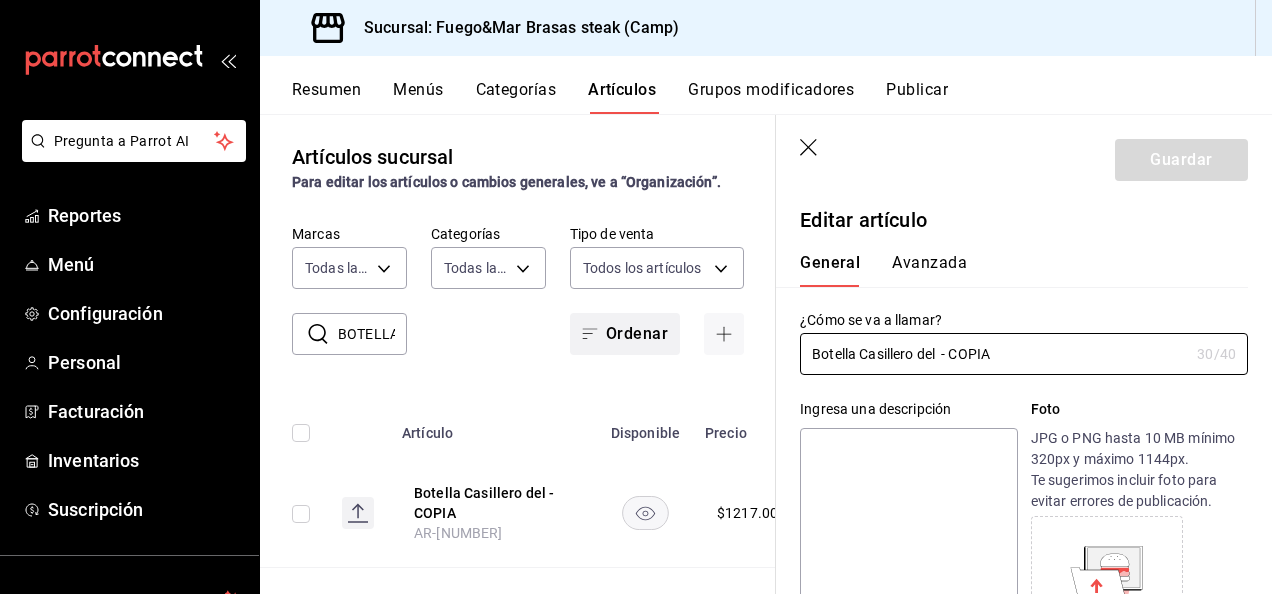 drag, startPoint x: 857, startPoint y: 355, endPoint x: 638, endPoint y: 321, distance: 221.62355 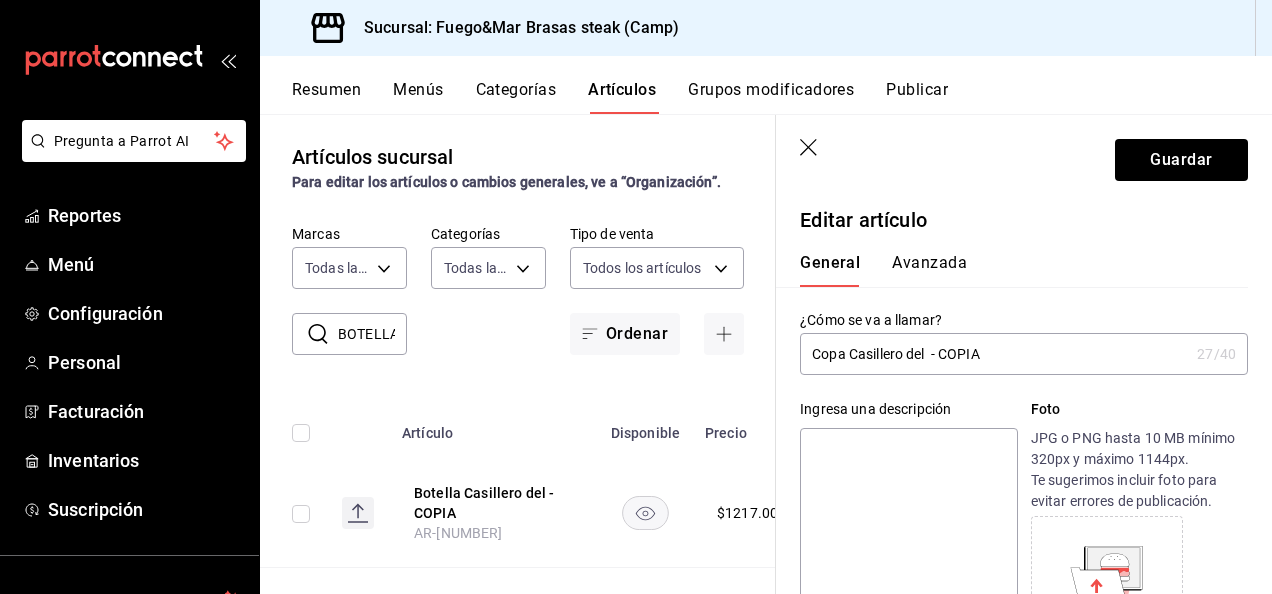 click on "Copa Casillero del  - COPIA" at bounding box center (994, 354) 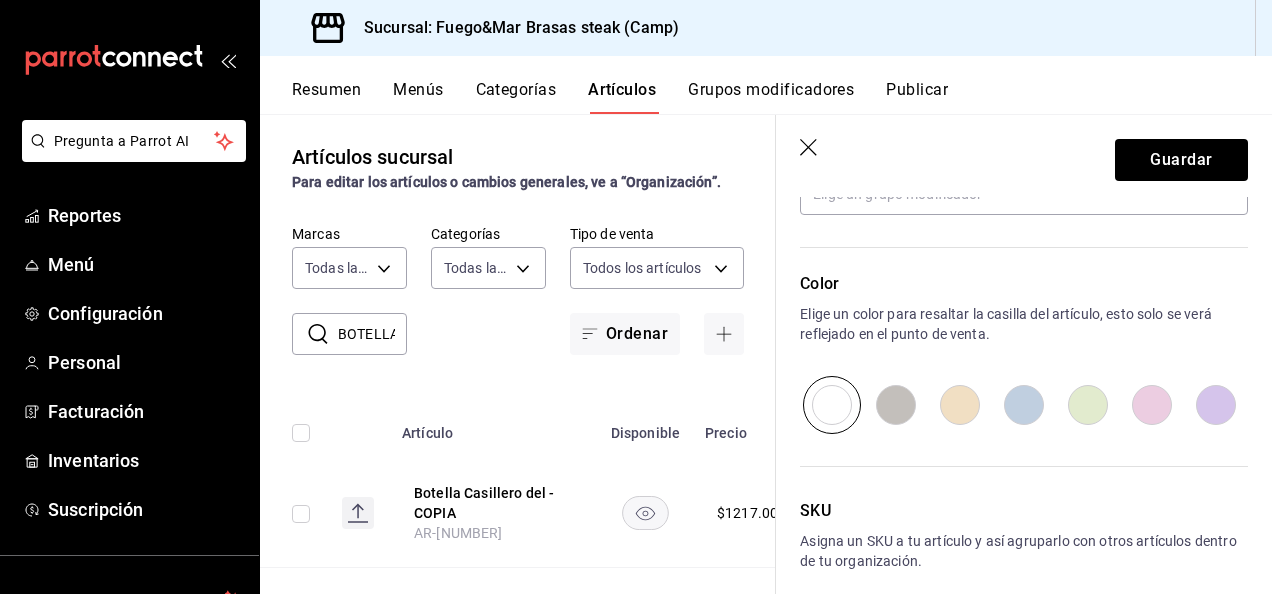 scroll, scrollTop: 1069, scrollLeft: 0, axis: vertical 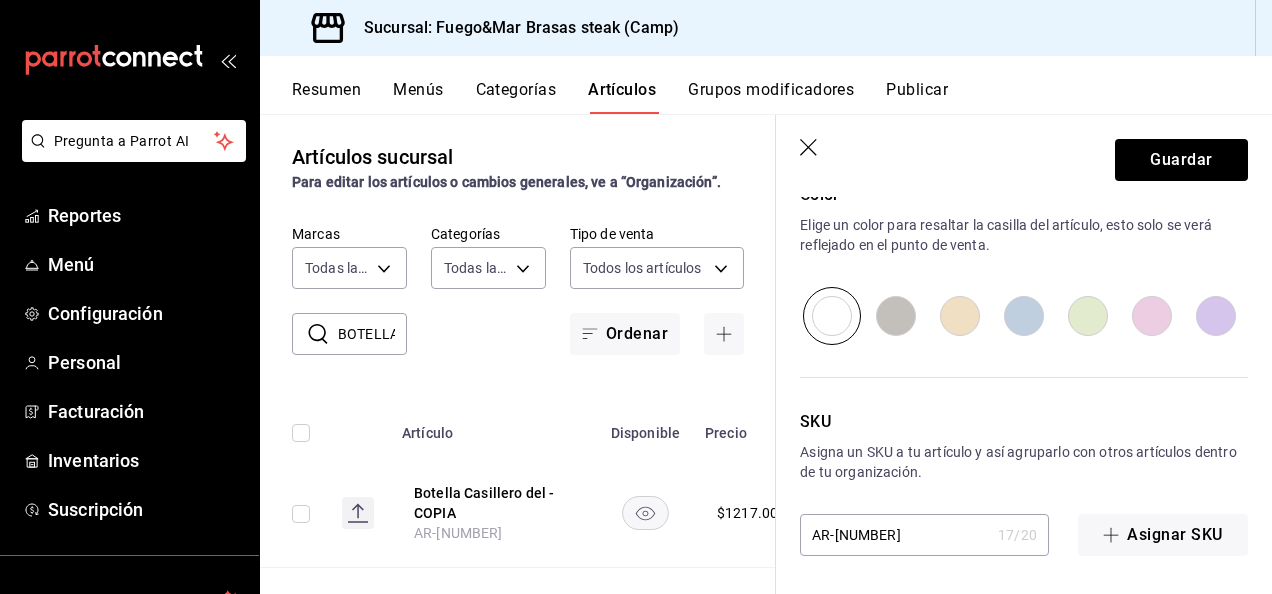 type on "Copa C.D.Cabernet Sauvignon" 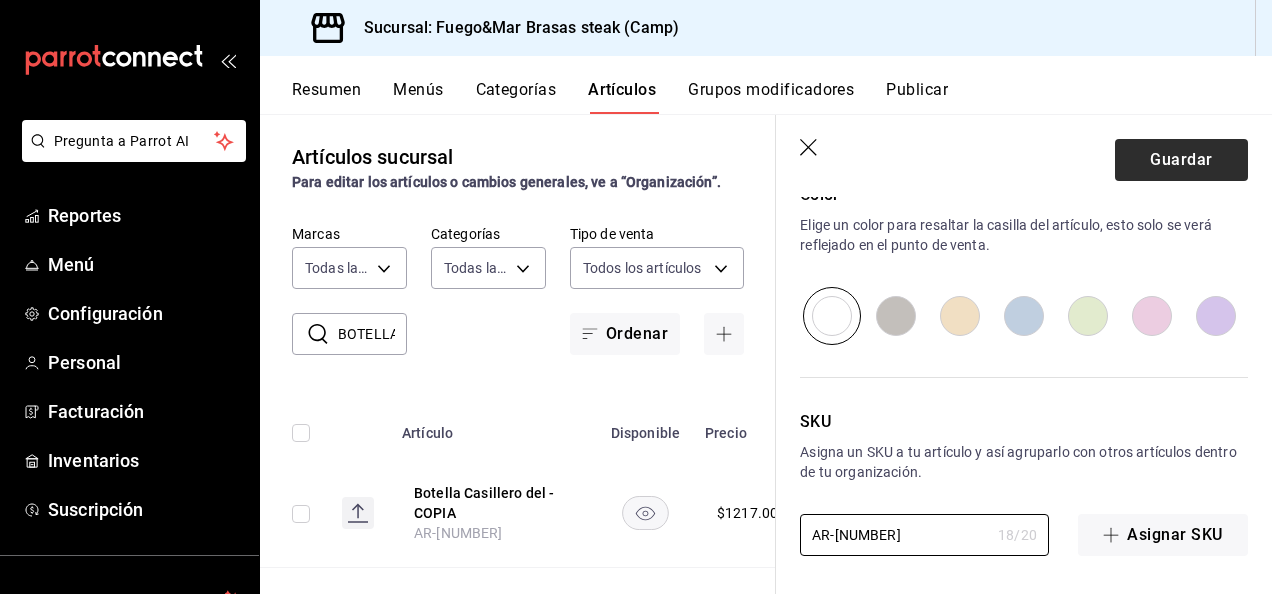 type on "AR-[NUMBER]" 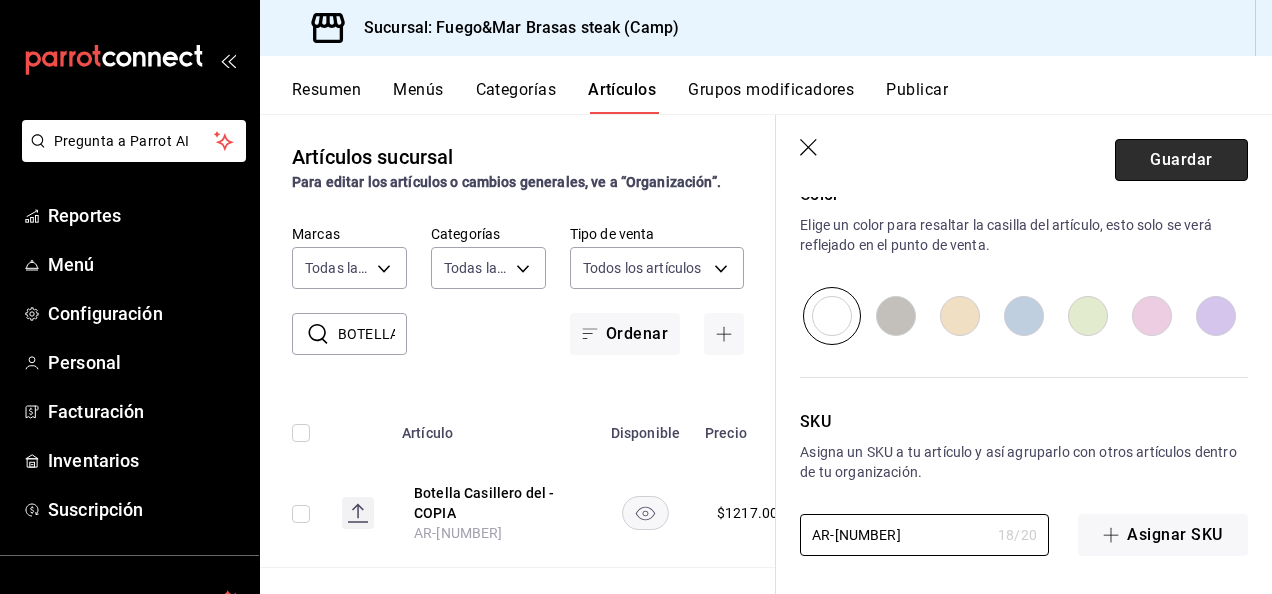 click on "Guardar" at bounding box center (1181, 160) 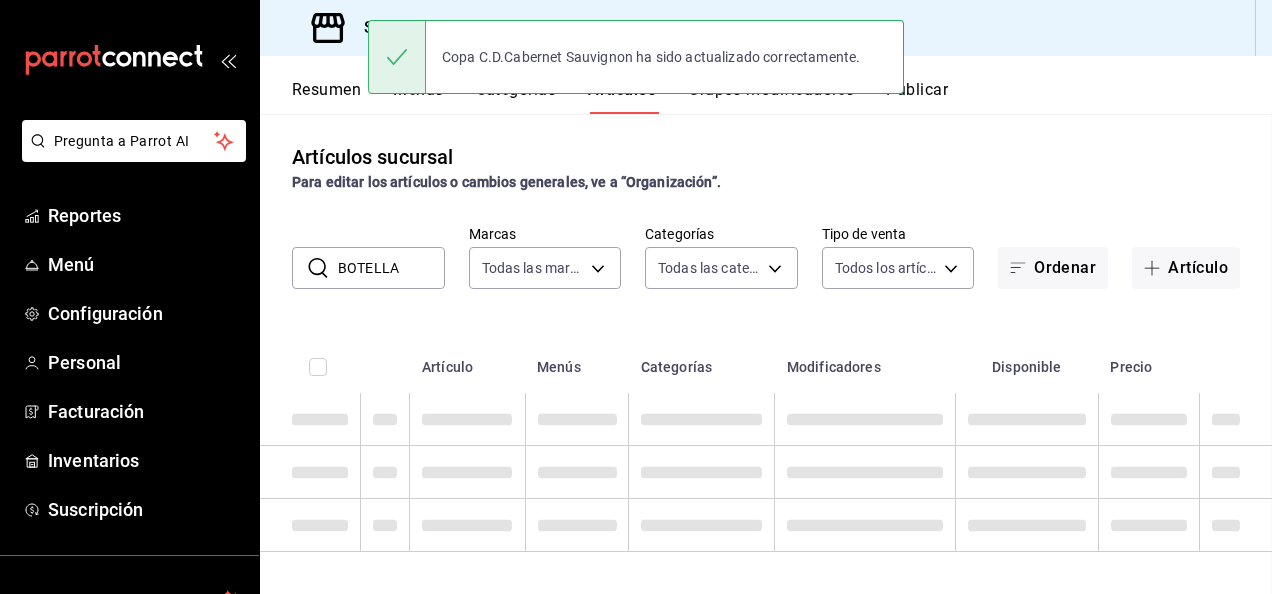scroll, scrollTop: 0, scrollLeft: 0, axis: both 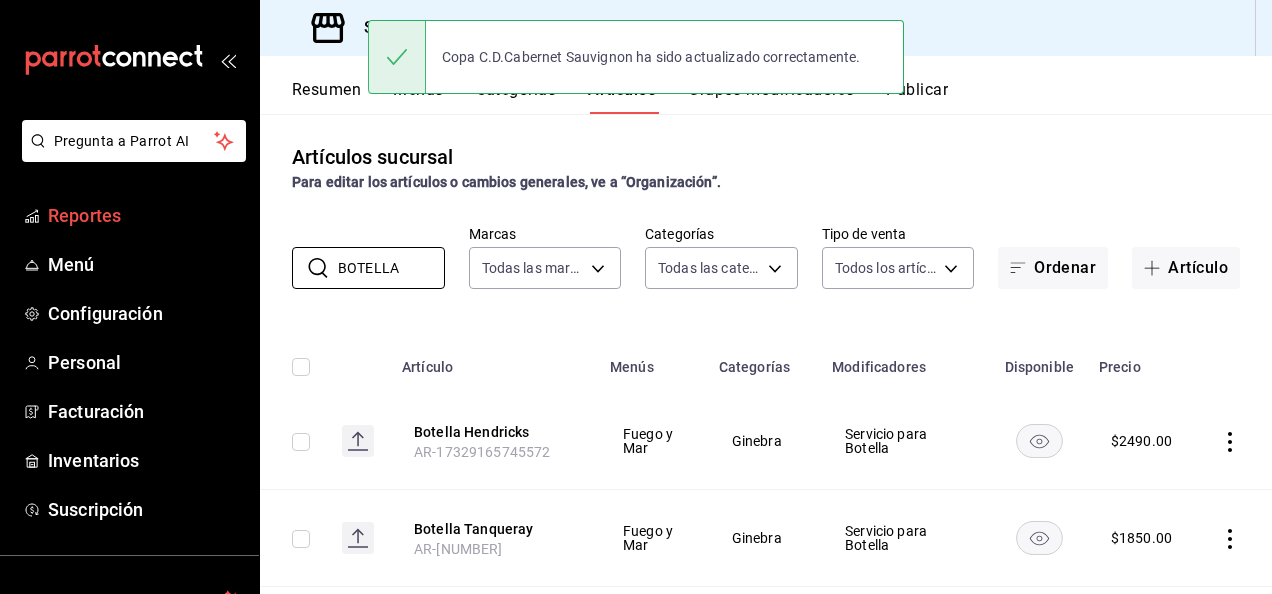 drag, startPoint x: 418, startPoint y: 274, endPoint x: 191, endPoint y: 219, distance: 233.56798 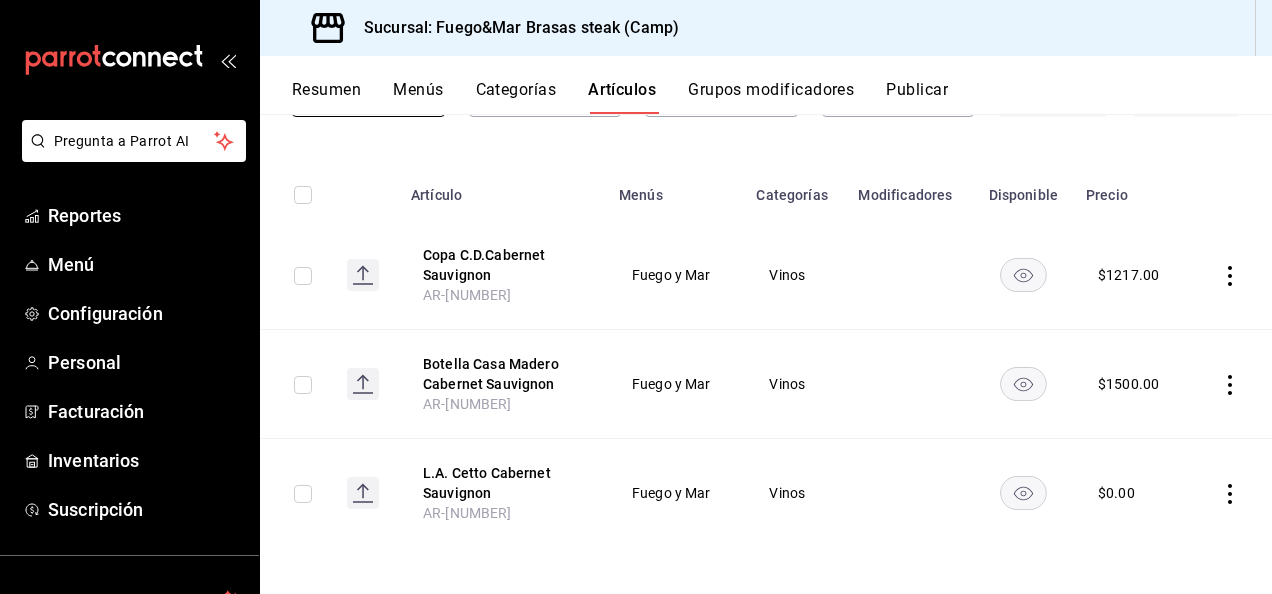 scroll, scrollTop: 177, scrollLeft: 0, axis: vertical 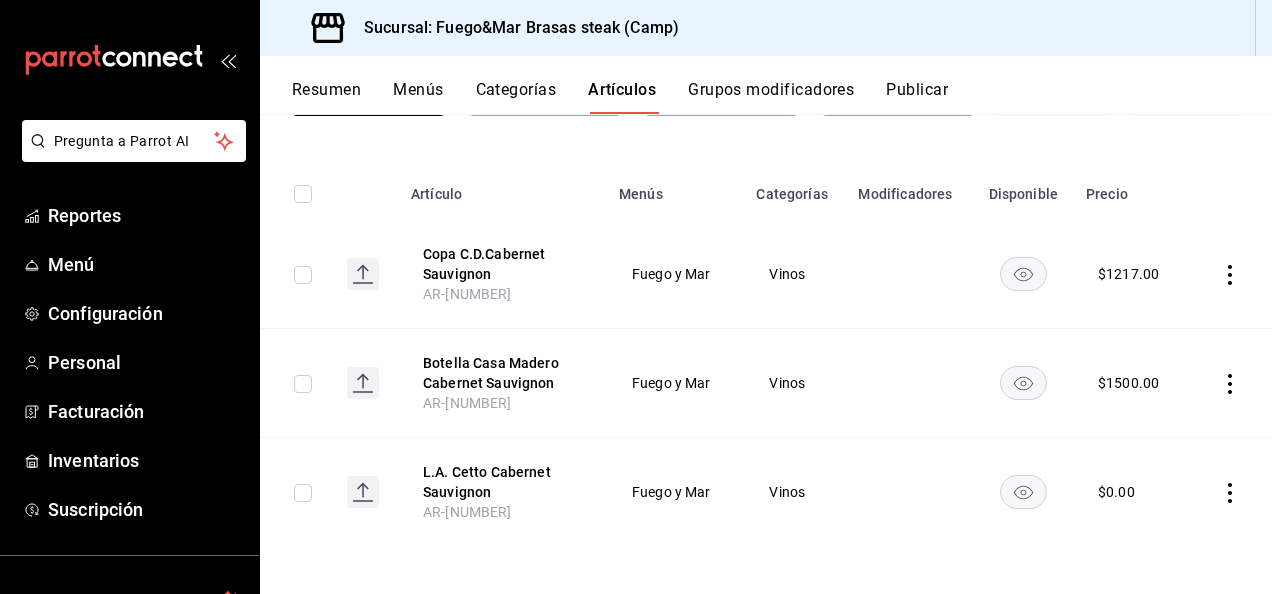 type on "caber" 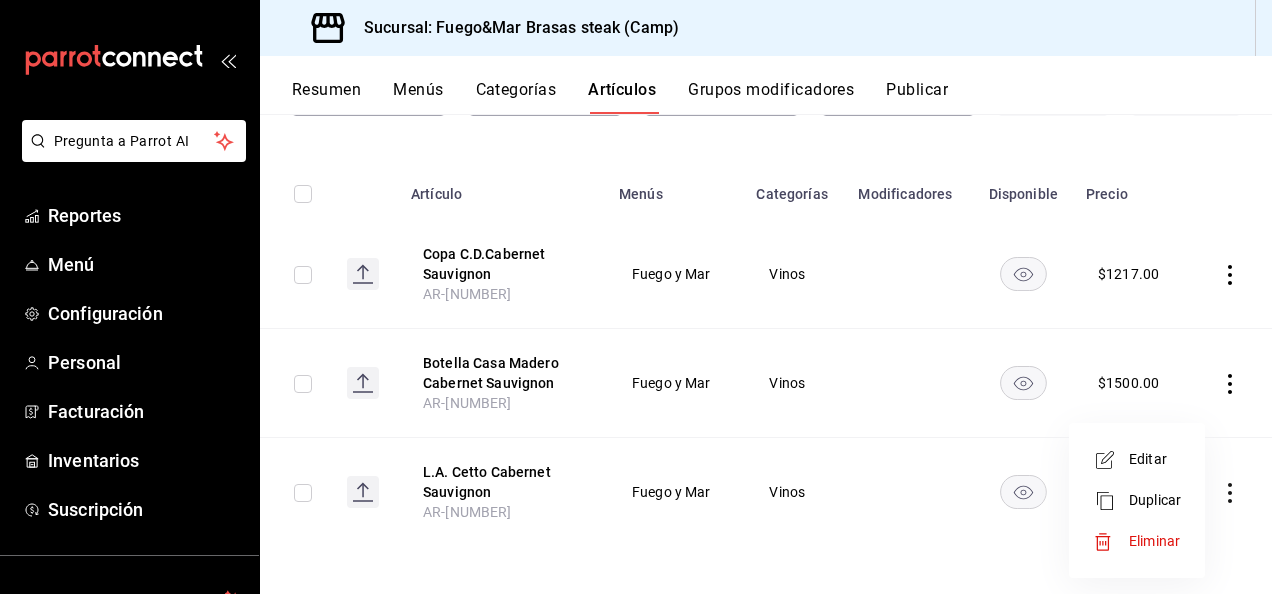 click on "Duplicar" at bounding box center (1137, 500) 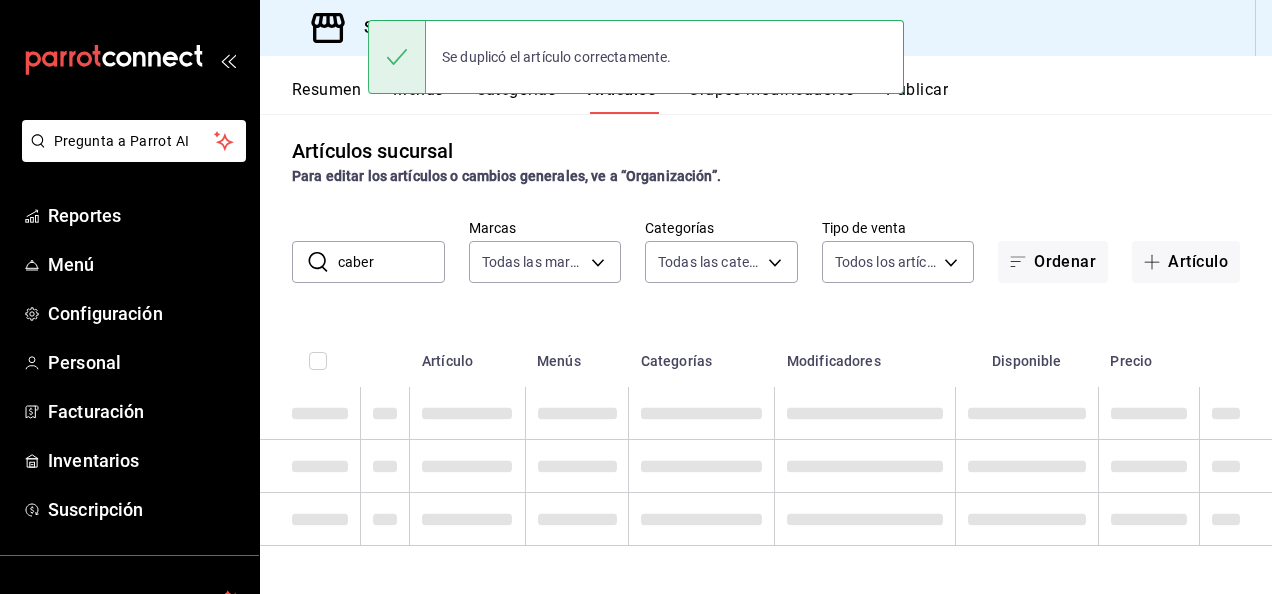 click on "Artículos sucursal Para editar los artículos o cambios generales, ve a “Organización”. ​ caber ​ Marcas Todas las marcas, Sin marca [UUID] Categorías Todas las categorías, Sin categoría Tipo de venta Todos los artículos ALL Ordenar Artículo Artículo Menús Categorías Modificadores Disponible Precio" at bounding box center [766, 353] 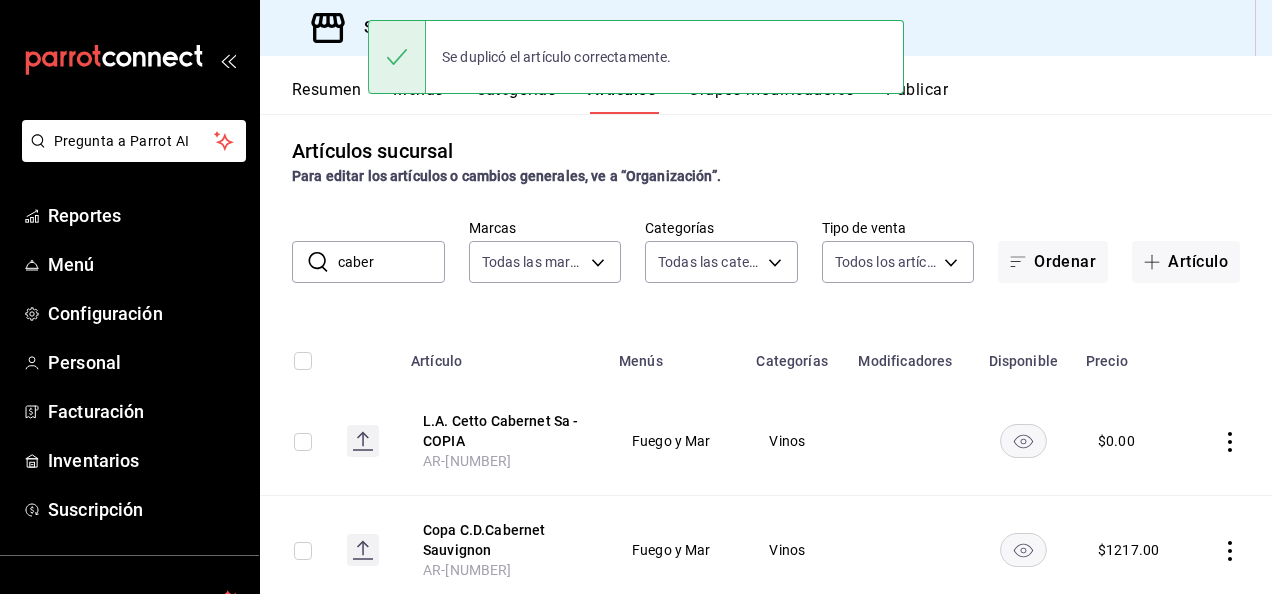 scroll, scrollTop: 177, scrollLeft: 0, axis: vertical 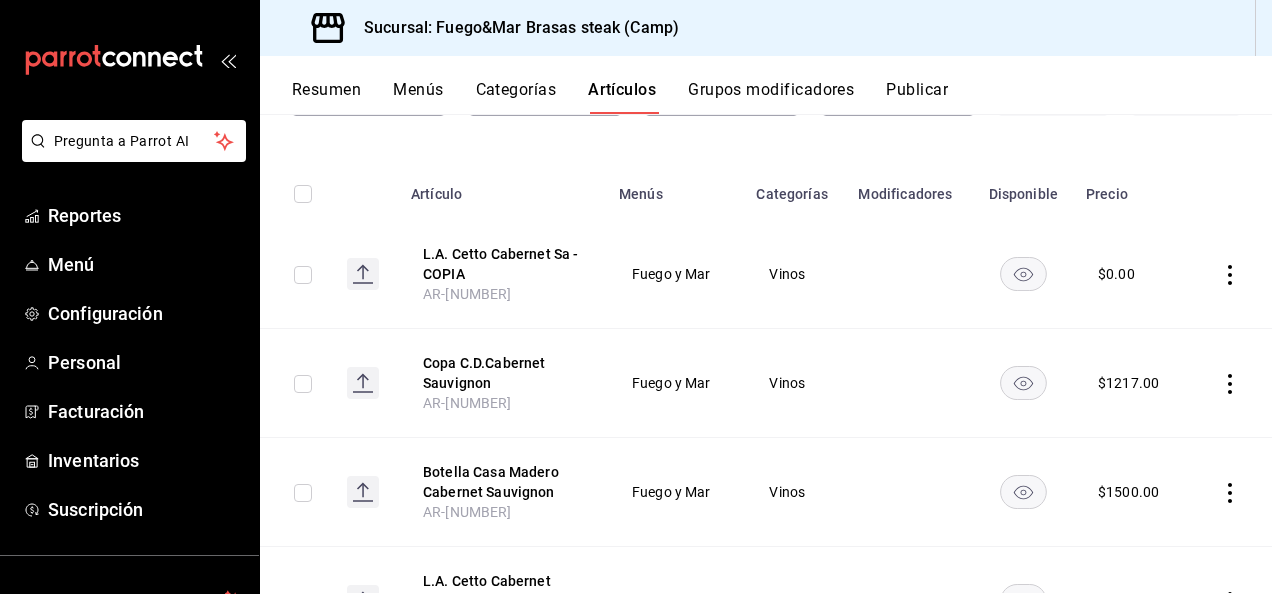 click 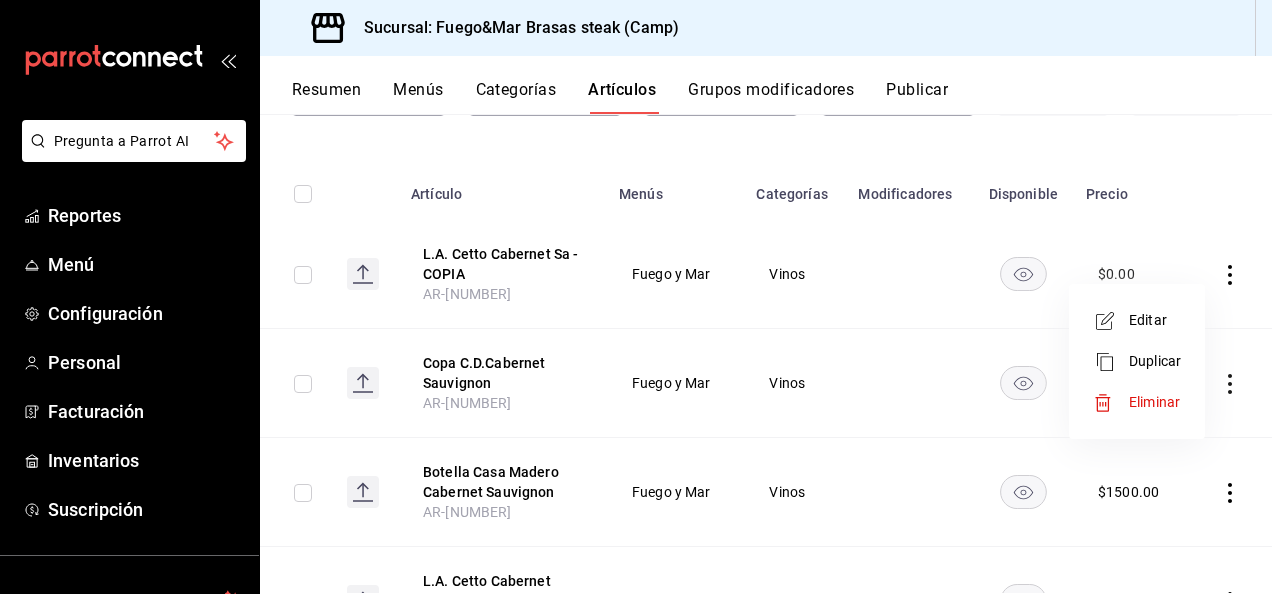 click on "Eliminar" at bounding box center (1154, 402) 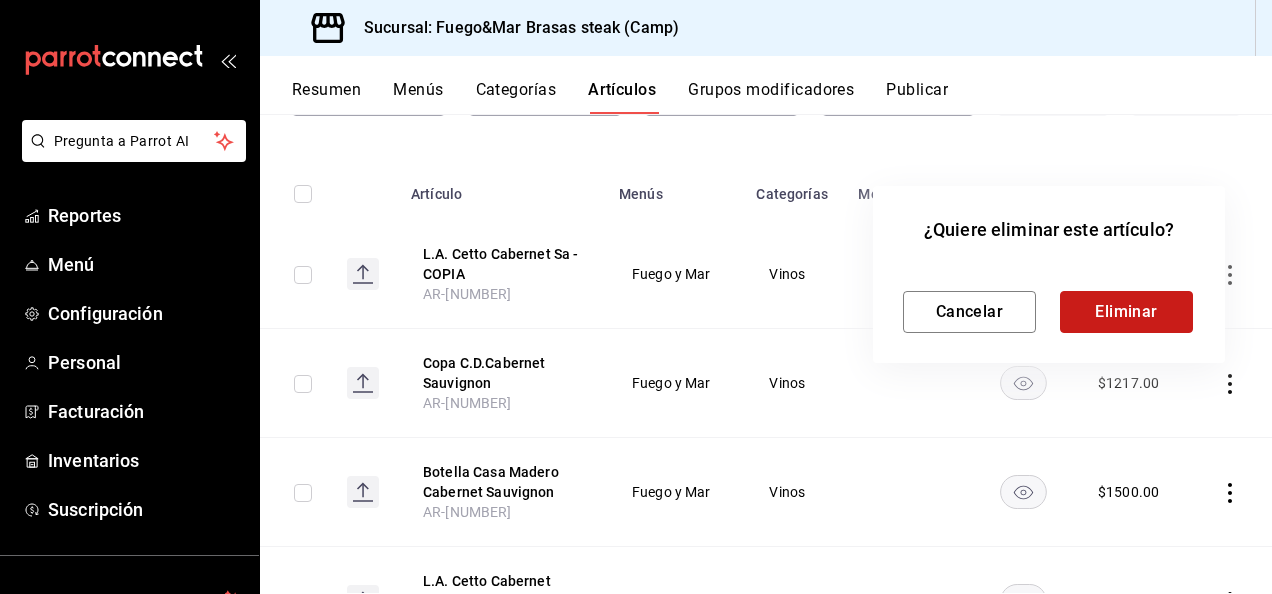 click on "Eliminar" at bounding box center (1126, 312) 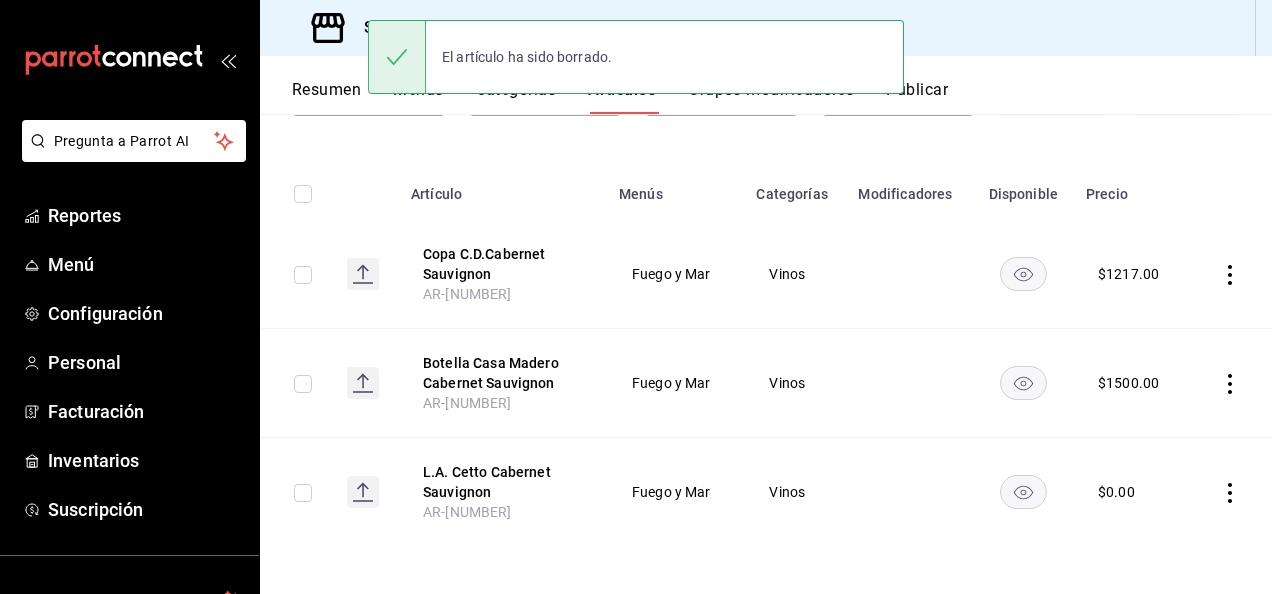 click 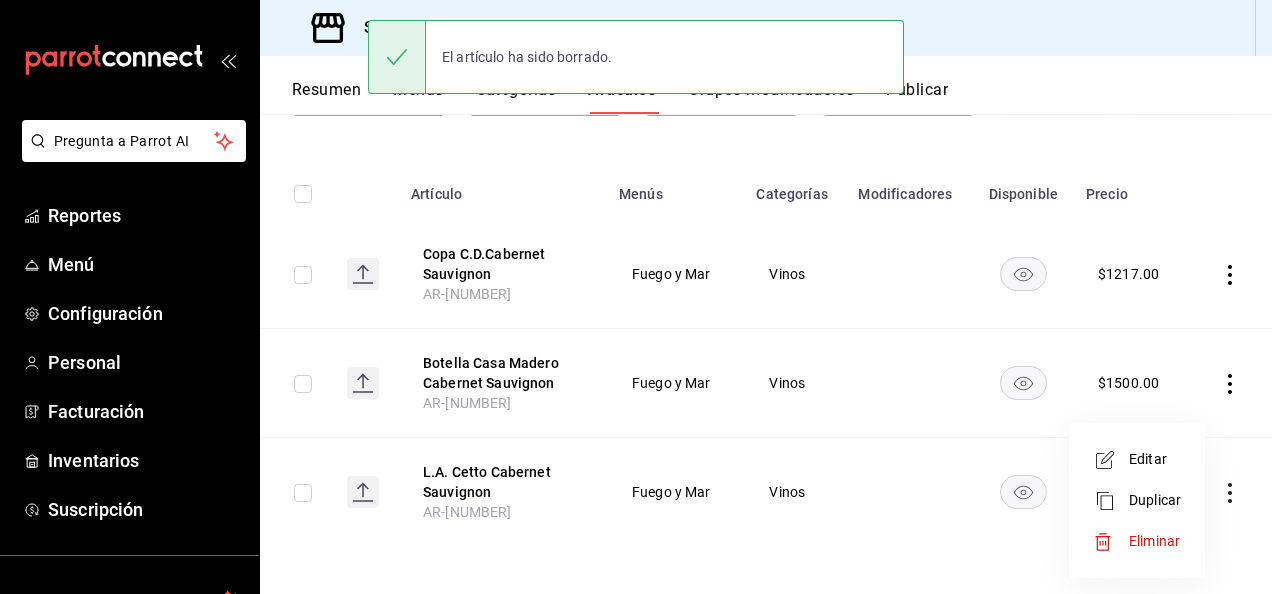 click on "Eliminar" at bounding box center [1155, 541] 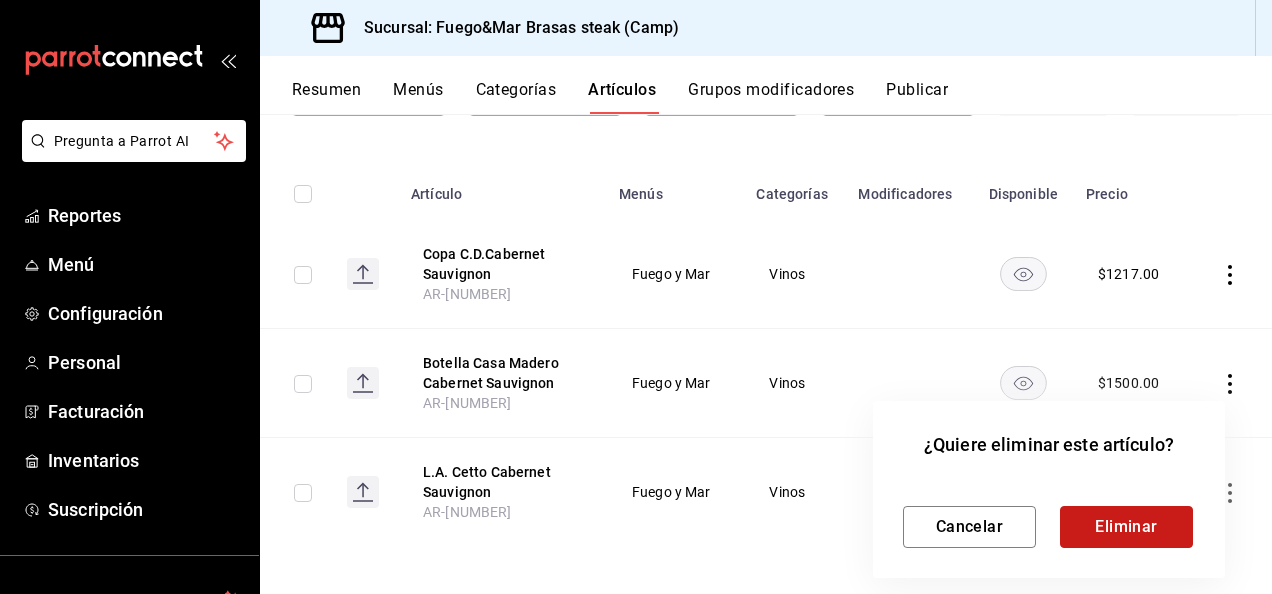 click on "Eliminar" at bounding box center (1126, 527) 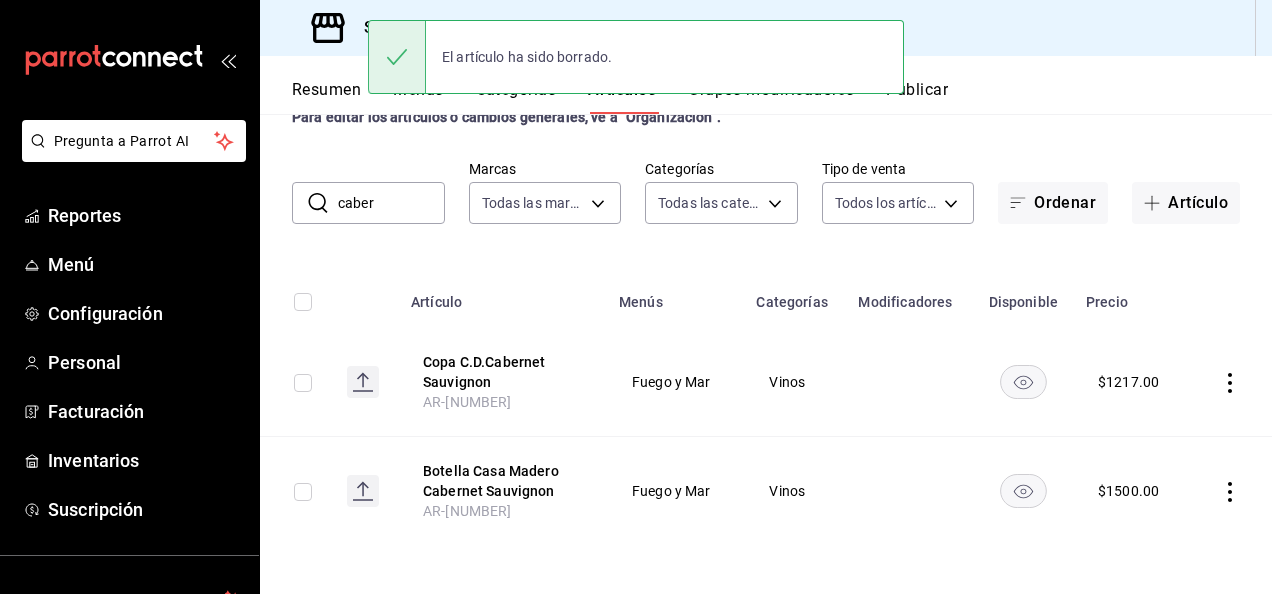 scroll, scrollTop: 68, scrollLeft: 0, axis: vertical 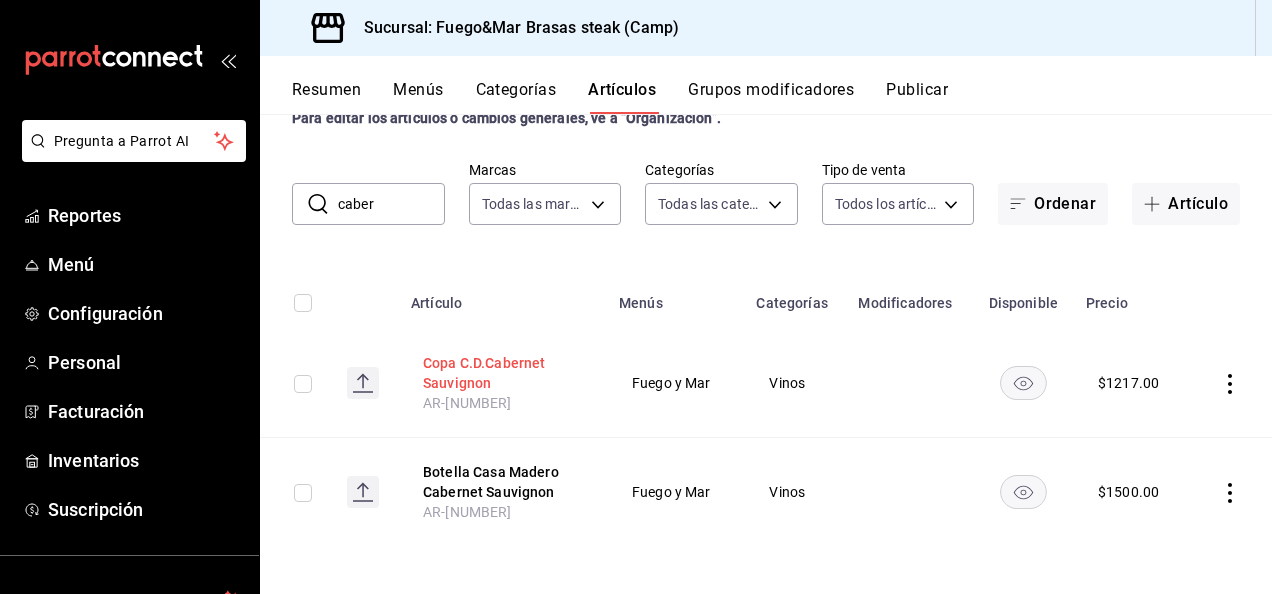 click on "Copa C.D.Cabernet Sauvignon" at bounding box center (503, 373) 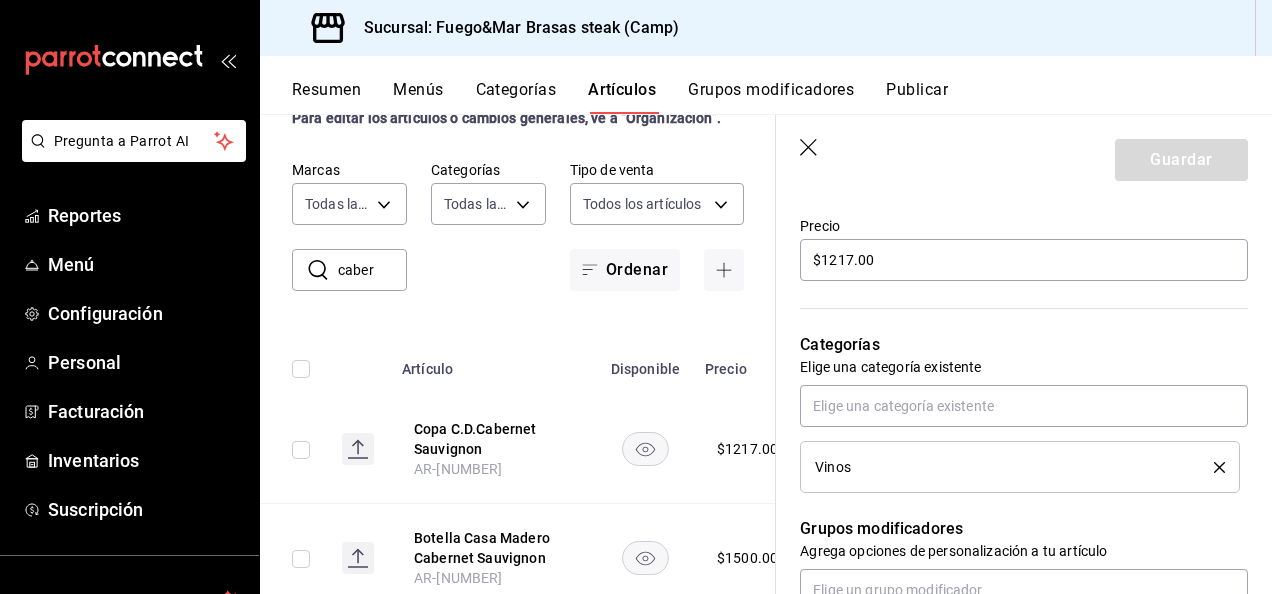 scroll, scrollTop: 552, scrollLeft: 0, axis: vertical 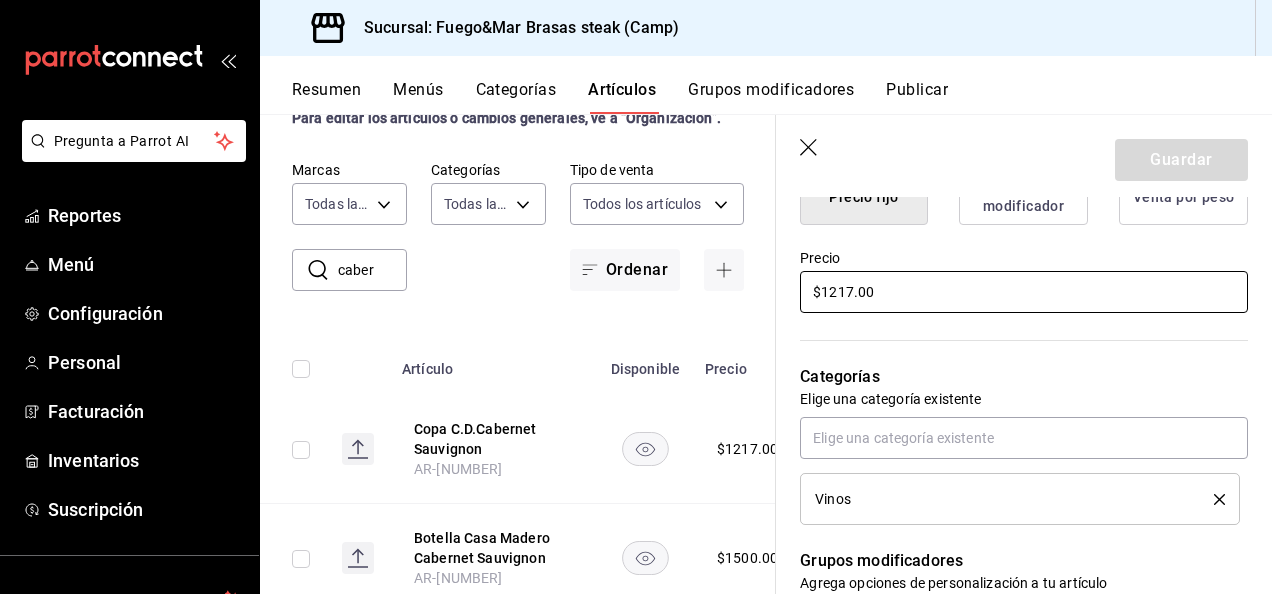 click on "$1217.00" at bounding box center (1024, 292) 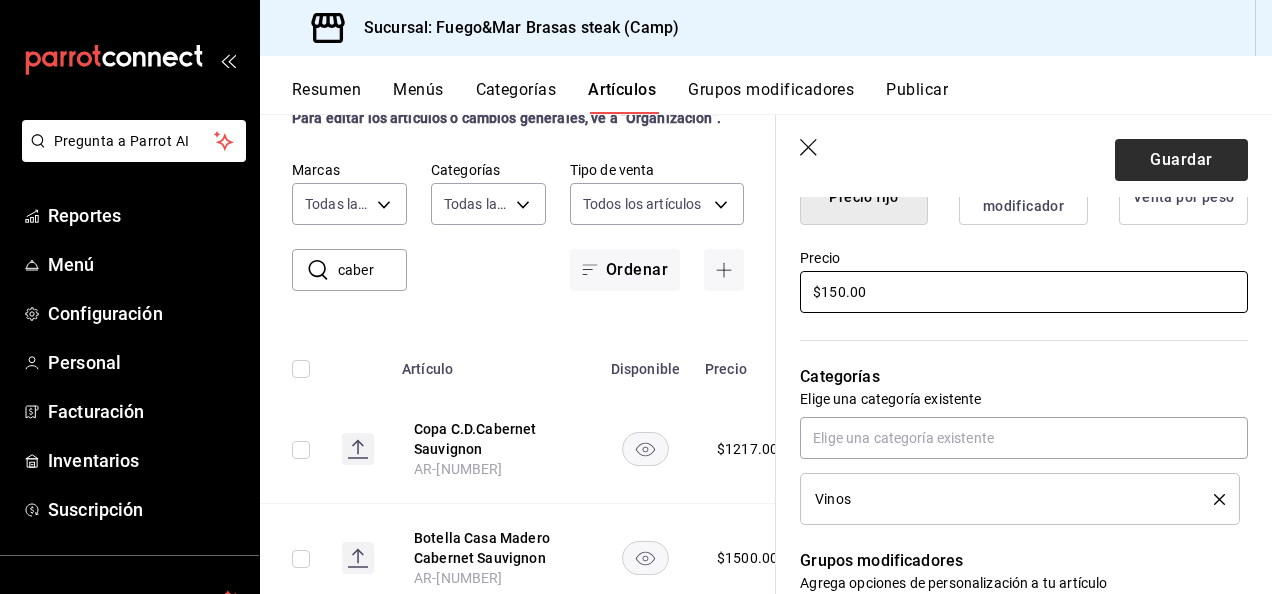 type on "$150.00" 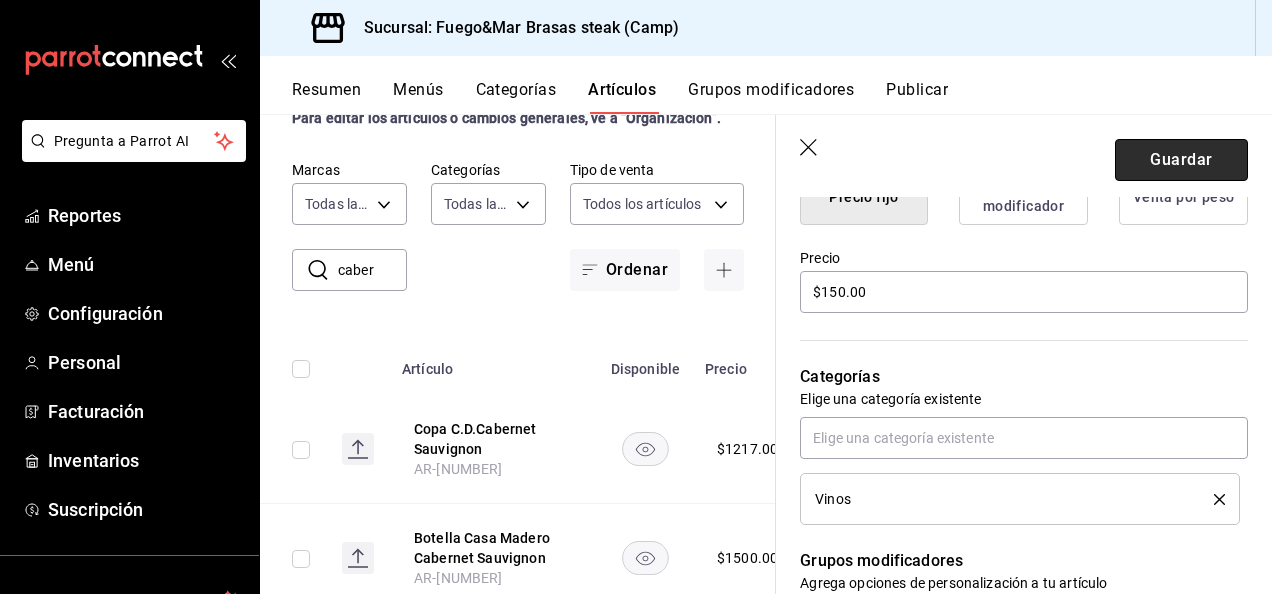 click on "Guardar" at bounding box center (1181, 160) 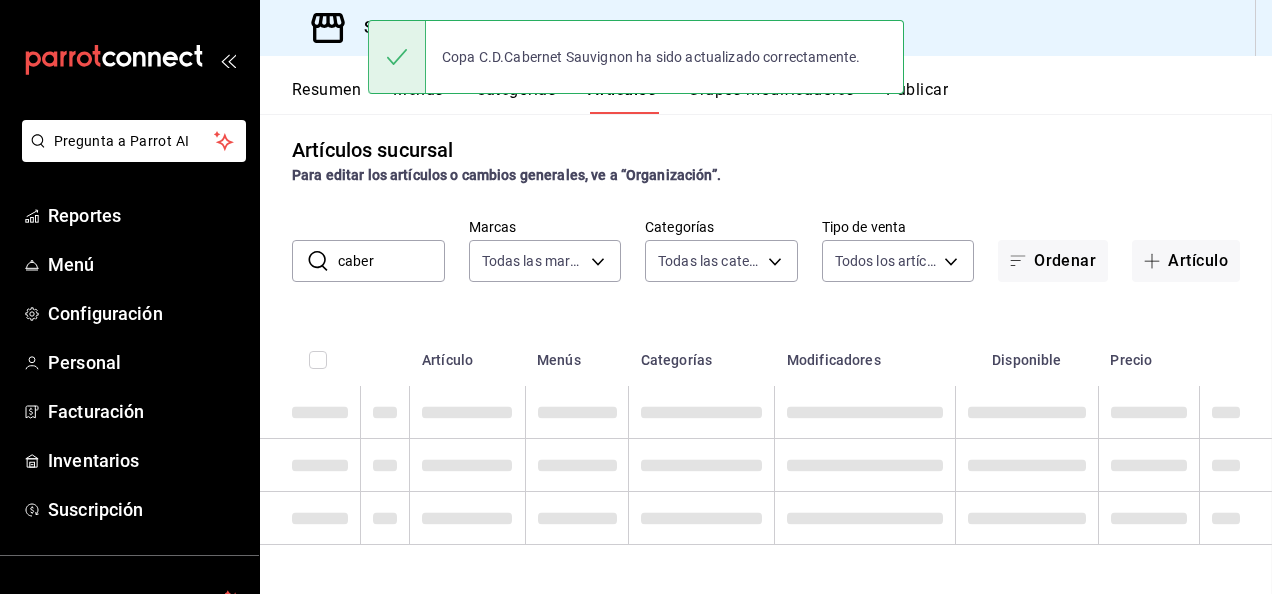 scroll, scrollTop: 10, scrollLeft: 0, axis: vertical 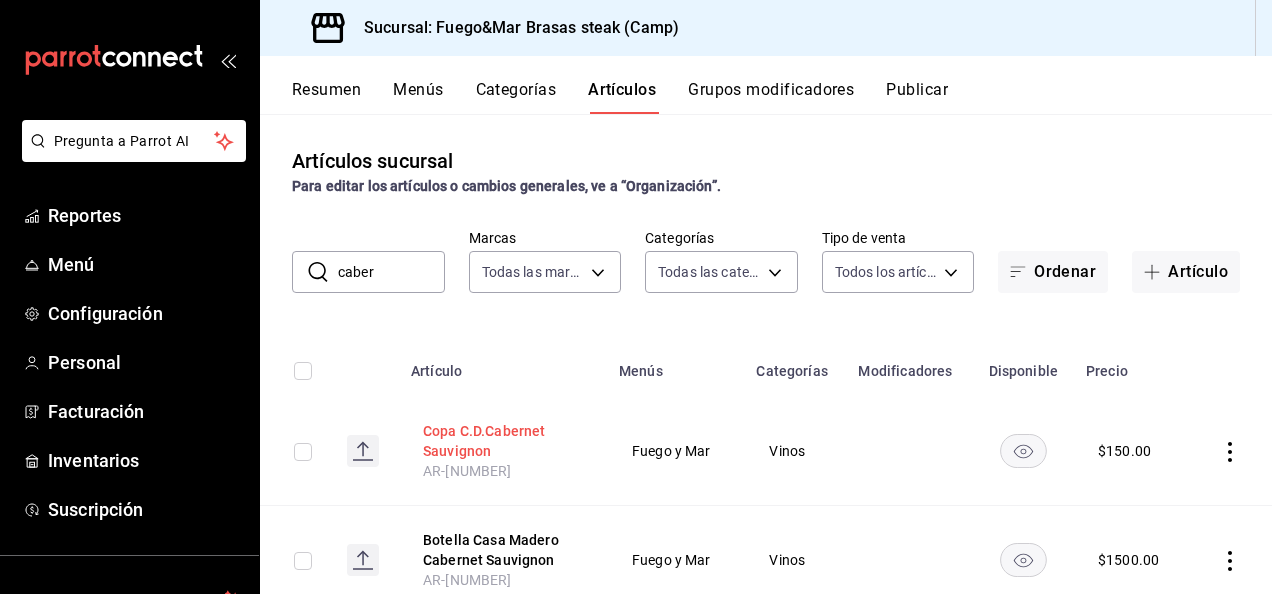 click on "Copa C.D.Cabernet Sauvignon" at bounding box center [503, 441] 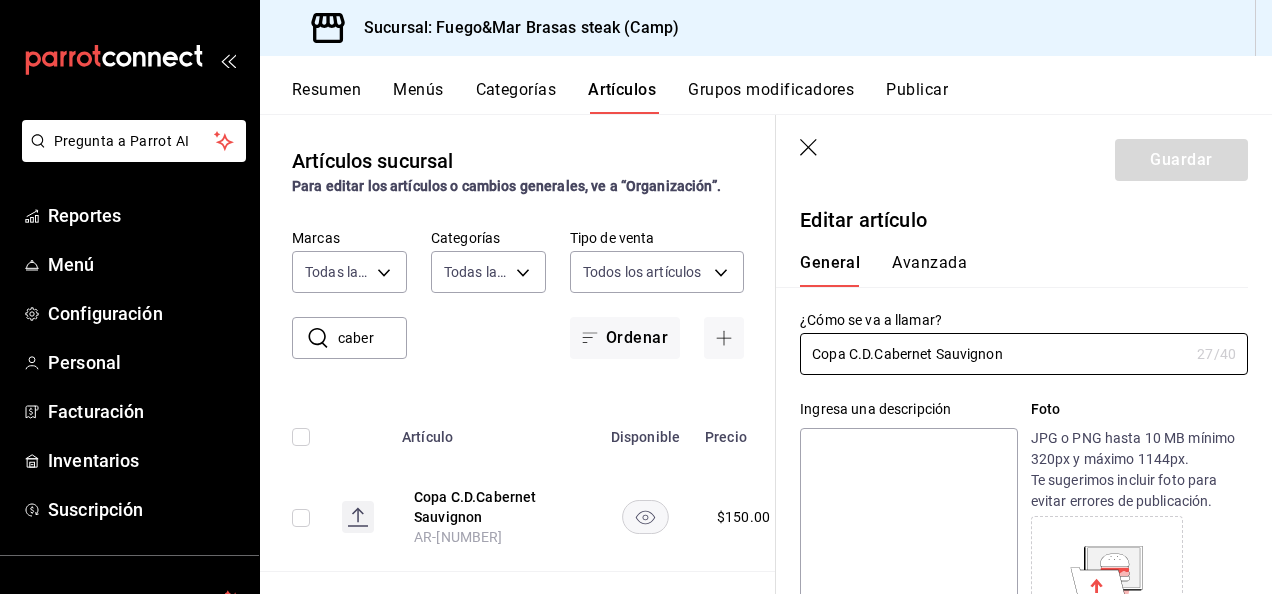 scroll, scrollTop: 411, scrollLeft: 0, axis: vertical 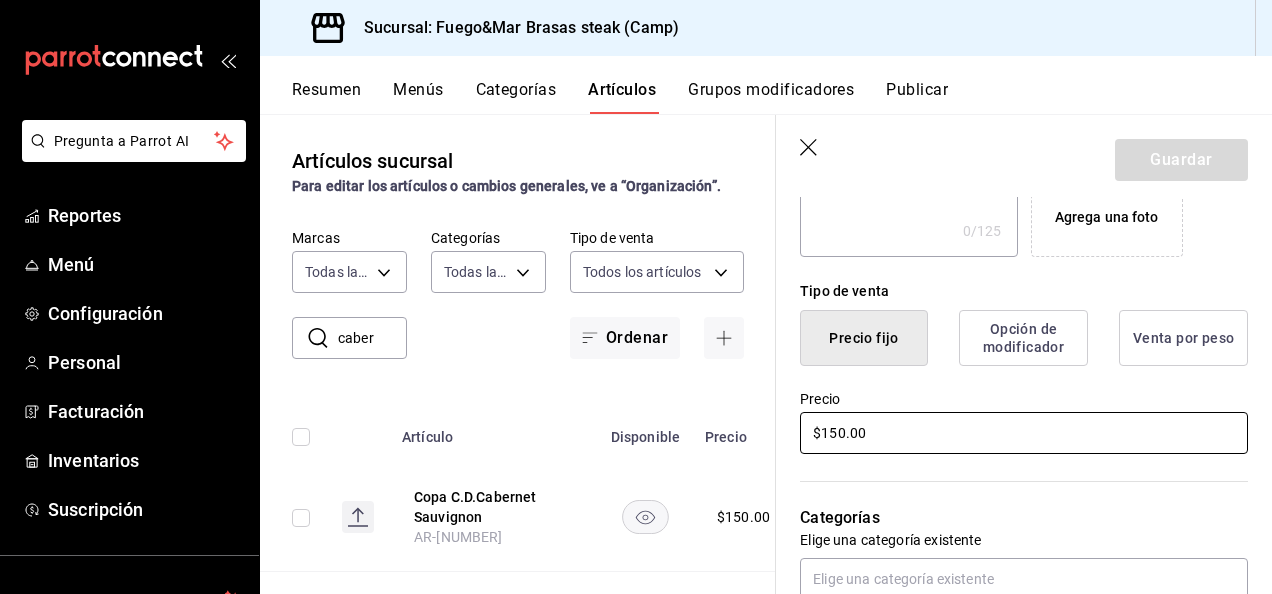 click on "$150.00" at bounding box center [1024, 433] 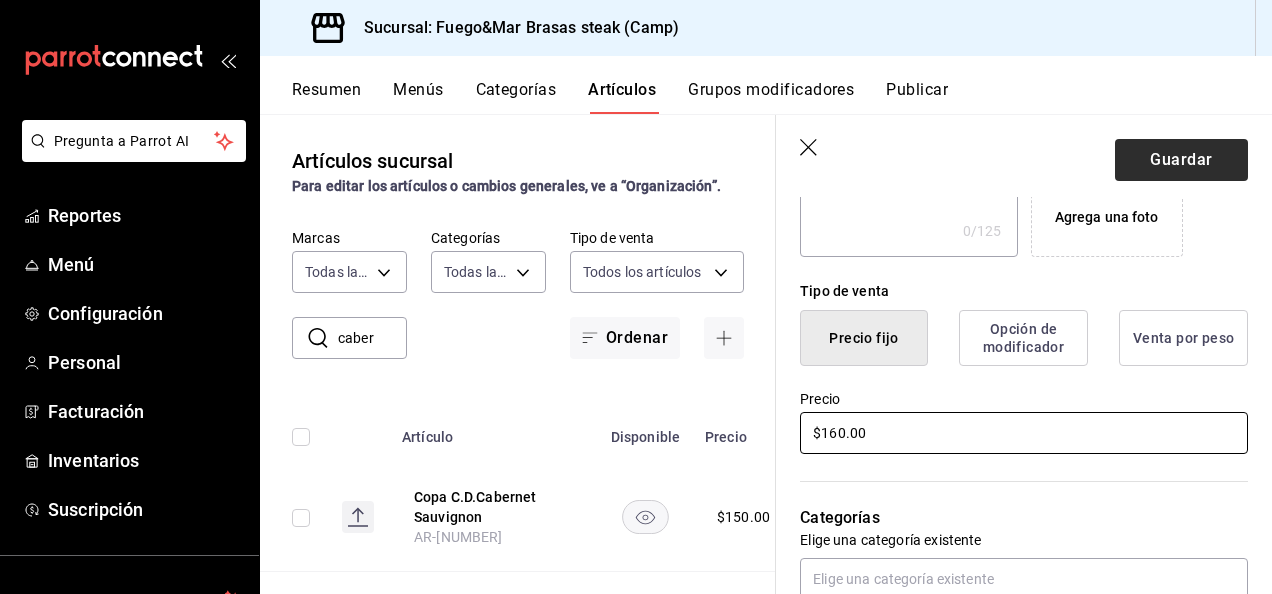 type on "$160.00" 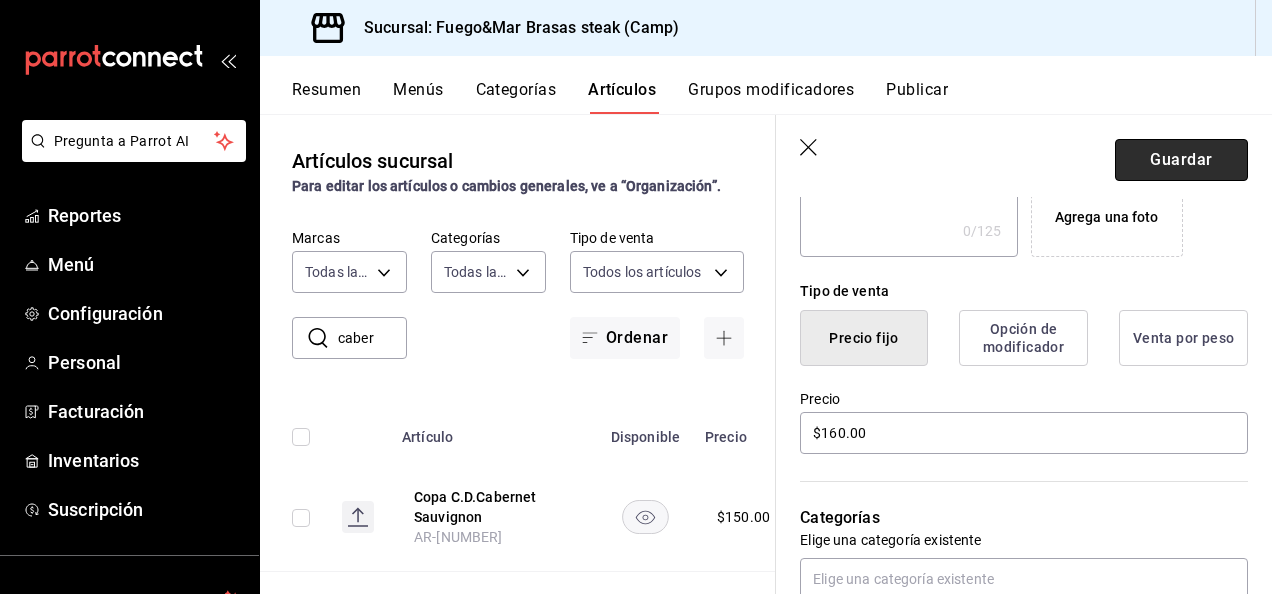 click on "Guardar" at bounding box center (1181, 160) 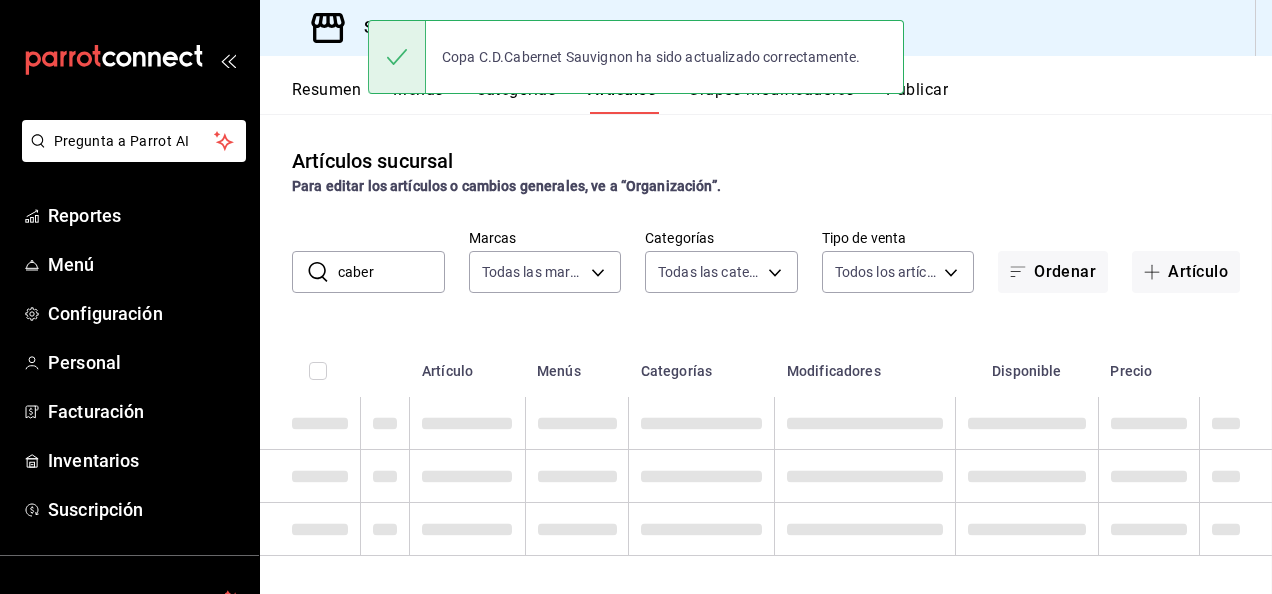 scroll, scrollTop: 0, scrollLeft: 0, axis: both 